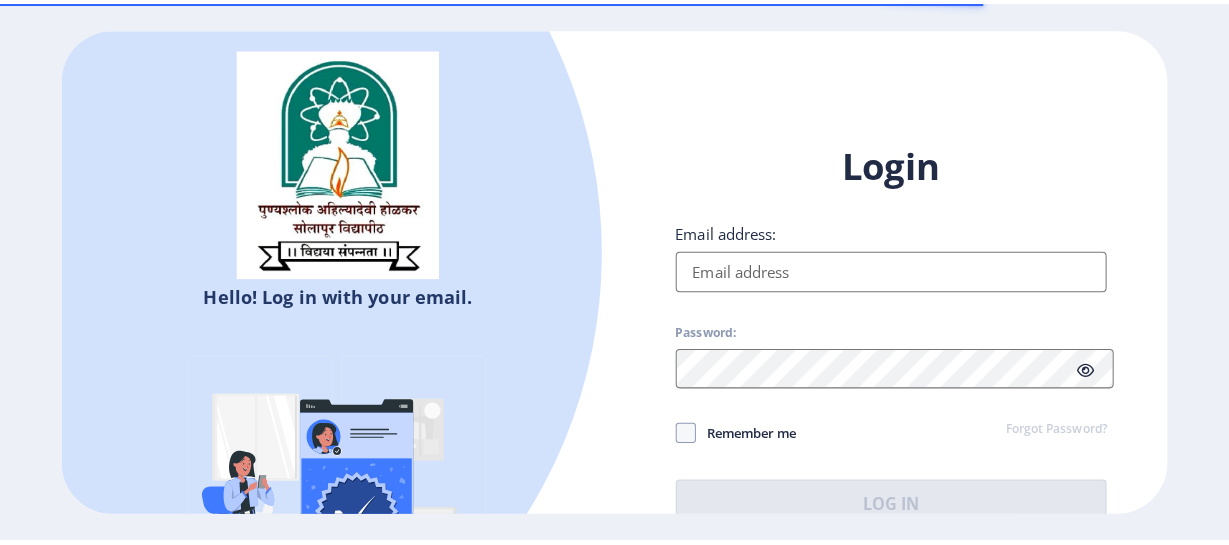 scroll, scrollTop: 0, scrollLeft: 0, axis: both 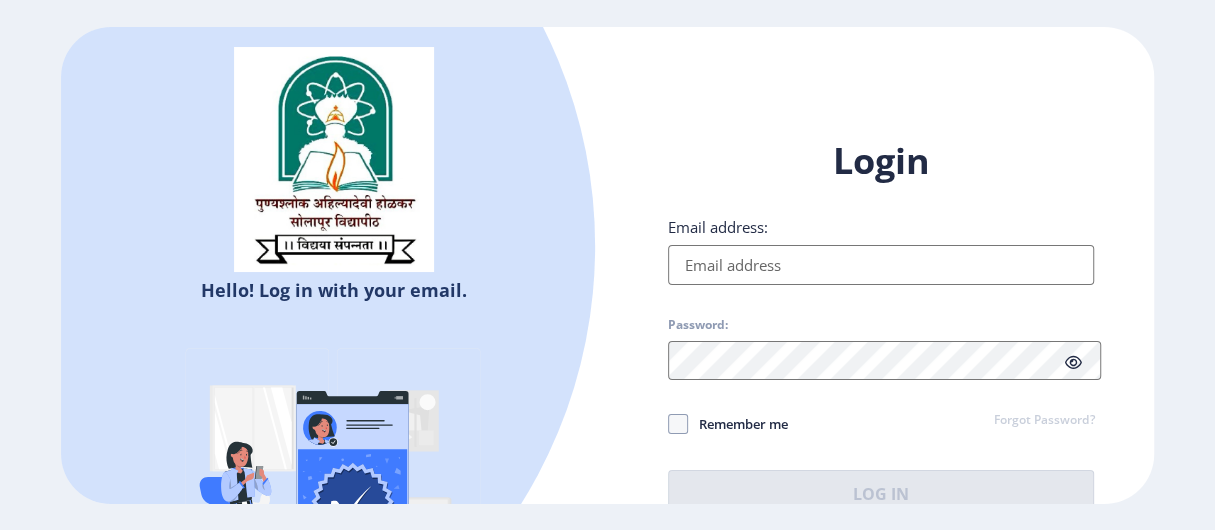 click at bounding box center [894, 495] 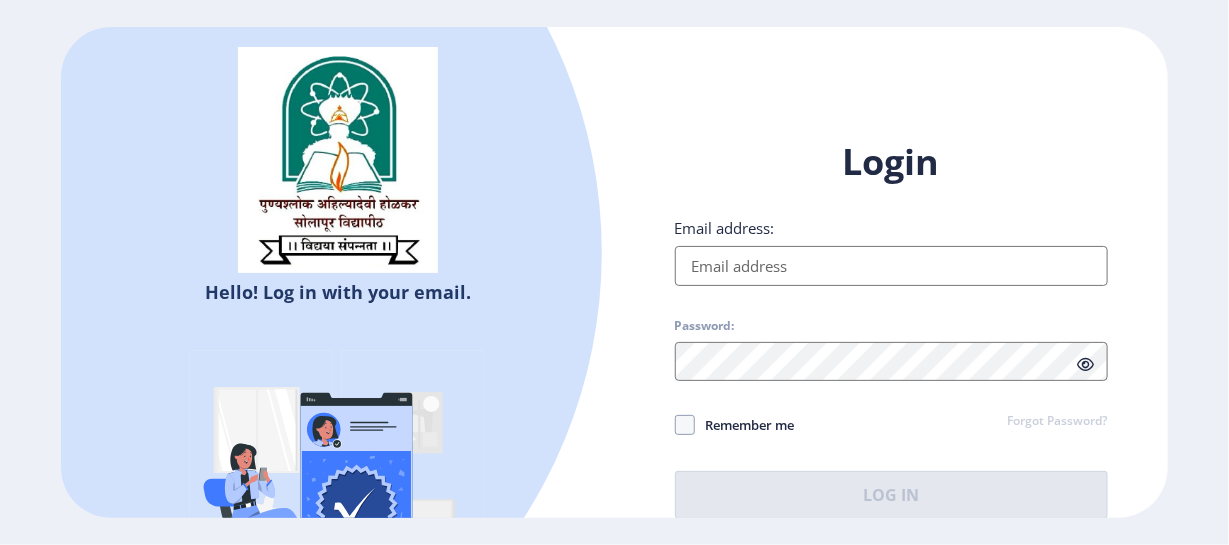 click on "Email address:" at bounding box center [891, 266] 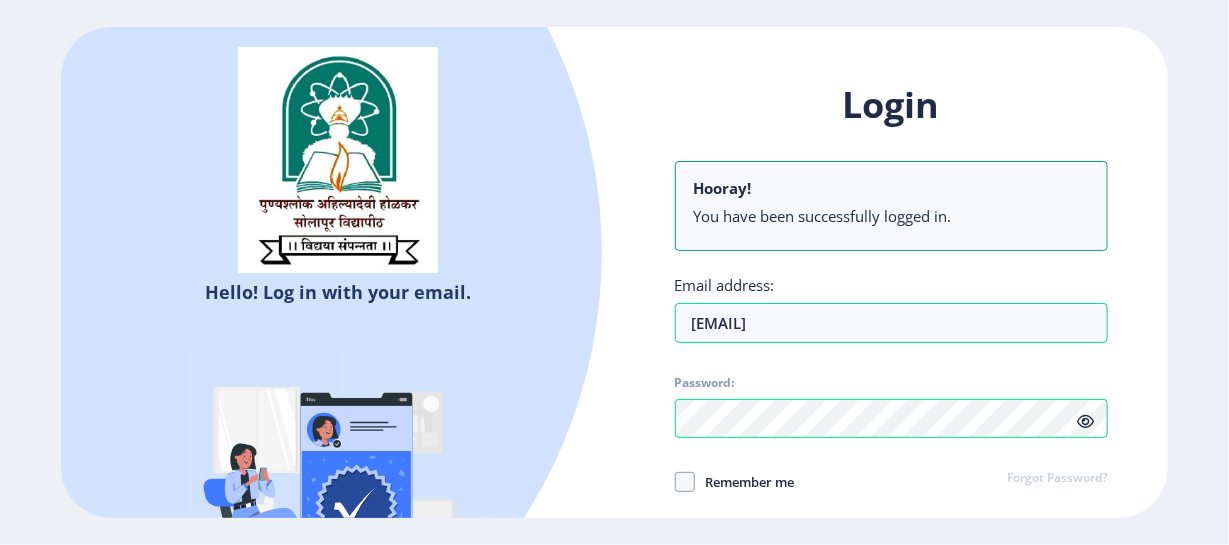 click on "Email address: [EMAIL]" at bounding box center [891, 309] 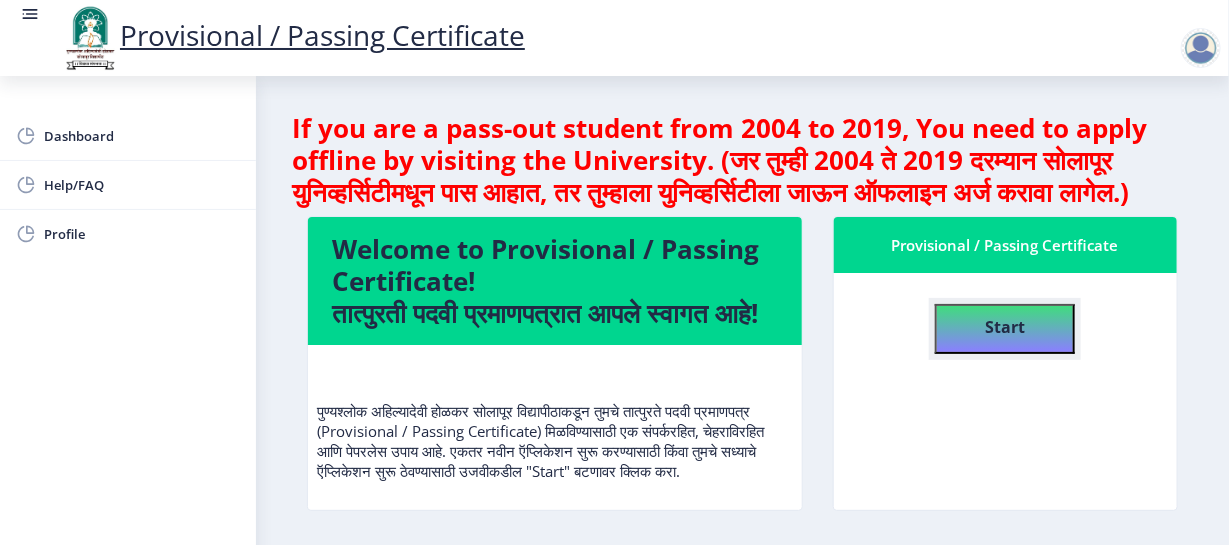 click on "Start" at bounding box center (1005, 327) 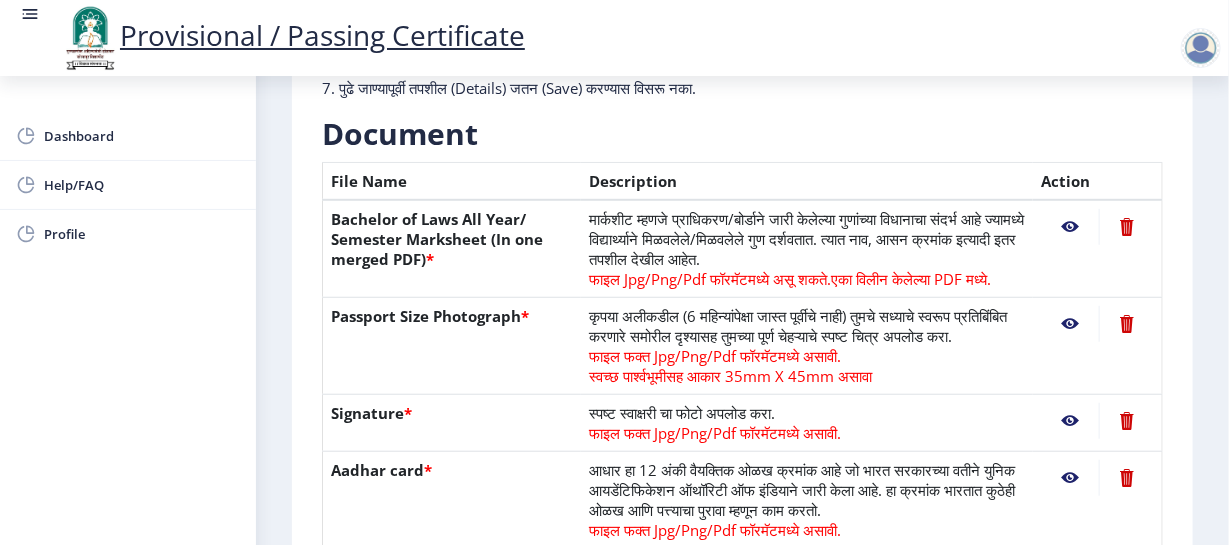 scroll, scrollTop: 383, scrollLeft: 0, axis: vertical 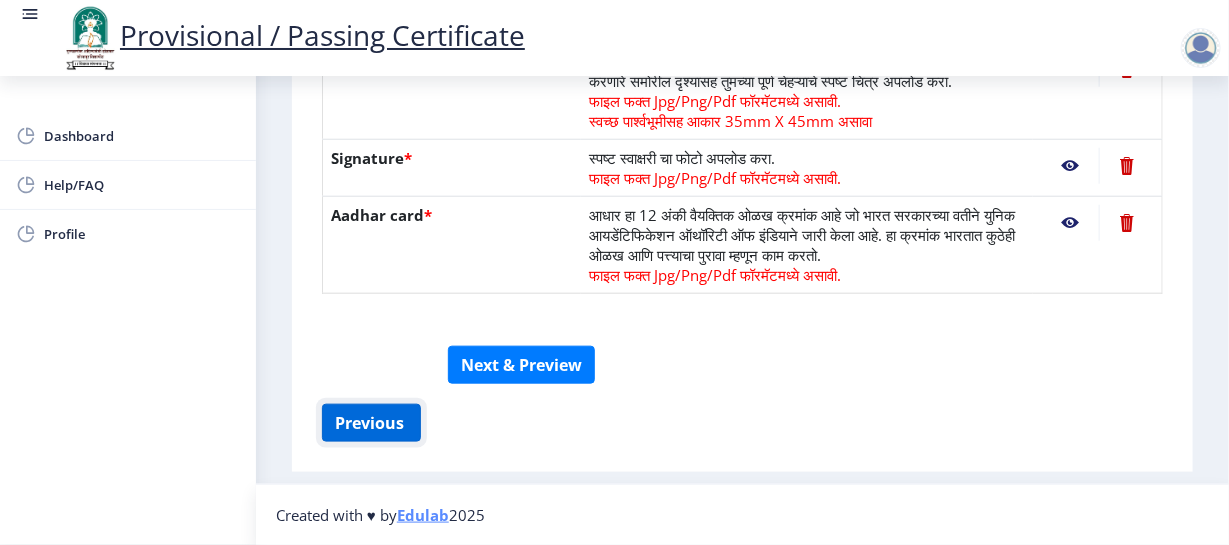click on "Previous ‍" at bounding box center (371, 423) 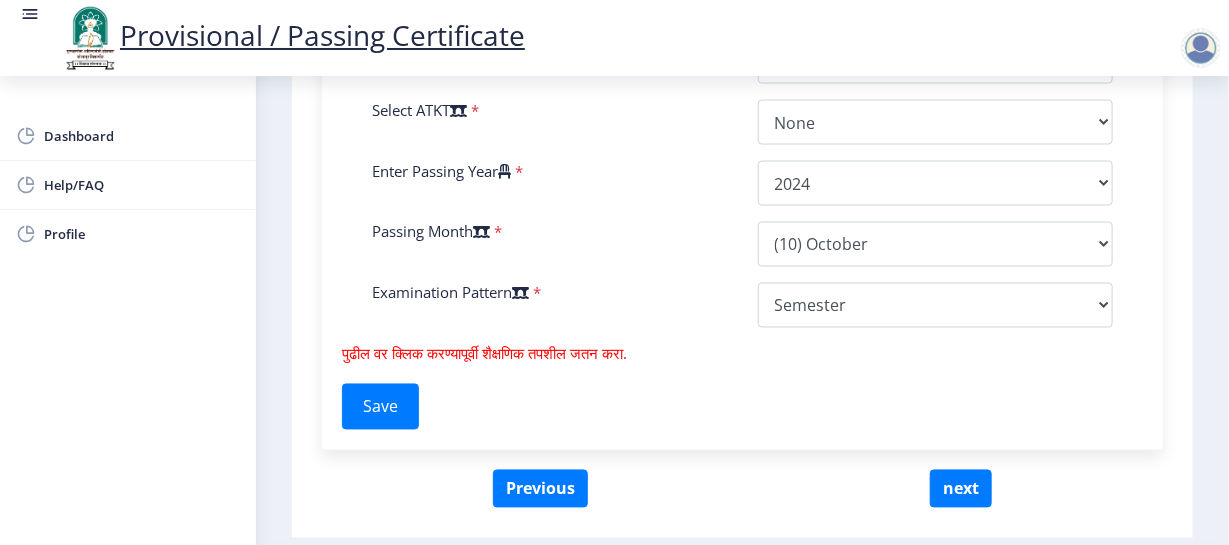 scroll, scrollTop: 1221, scrollLeft: 0, axis: vertical 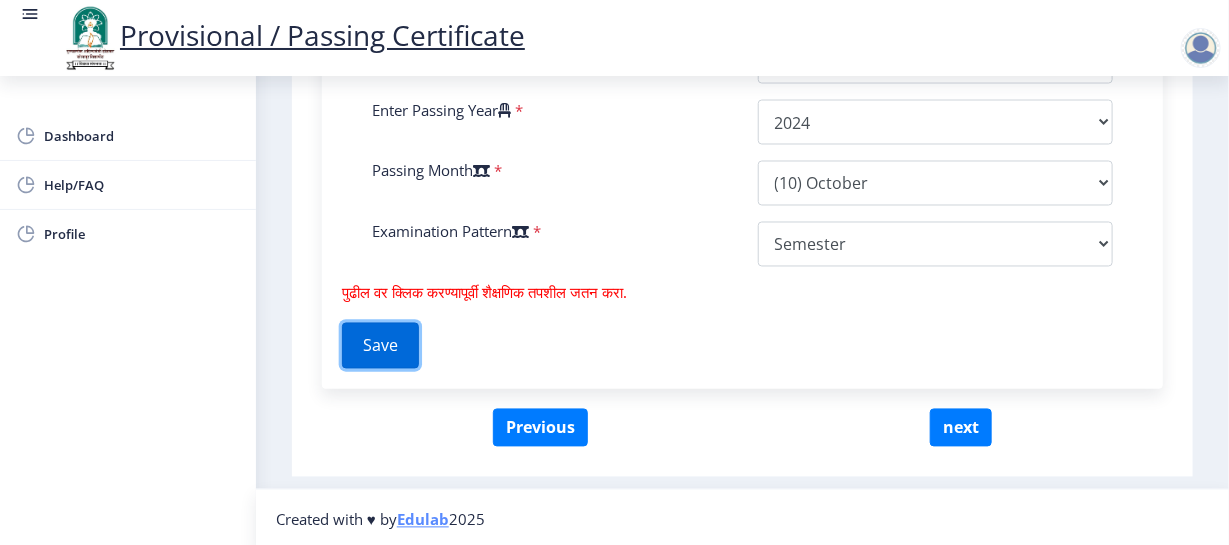click on "Save" at bounding box center (380, 346) 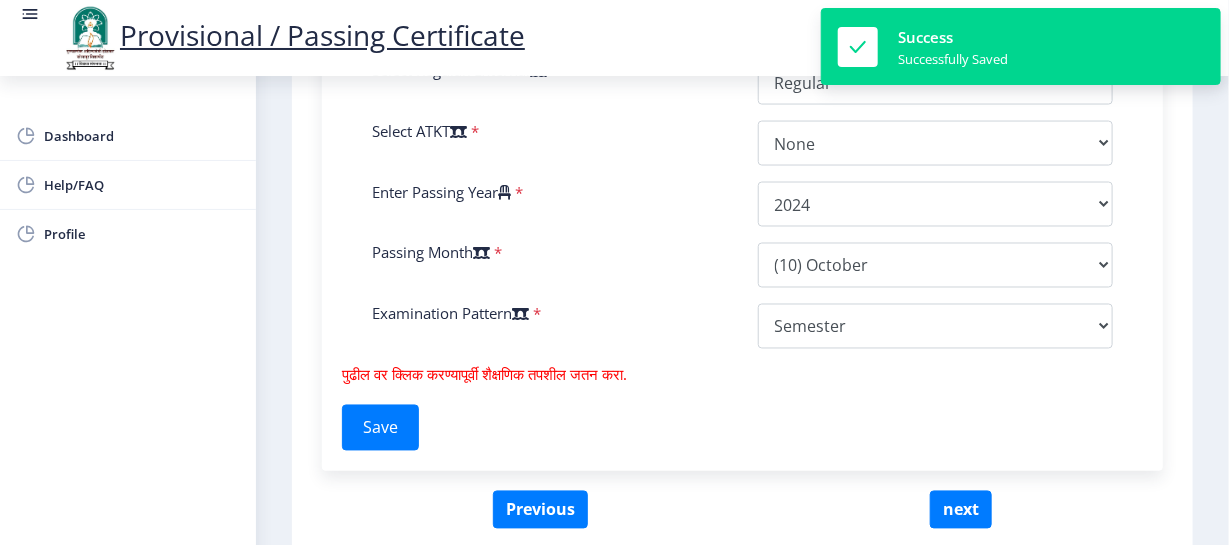 scroll, scrollTop: 1160, scrollLeft: 0, axis: vertical 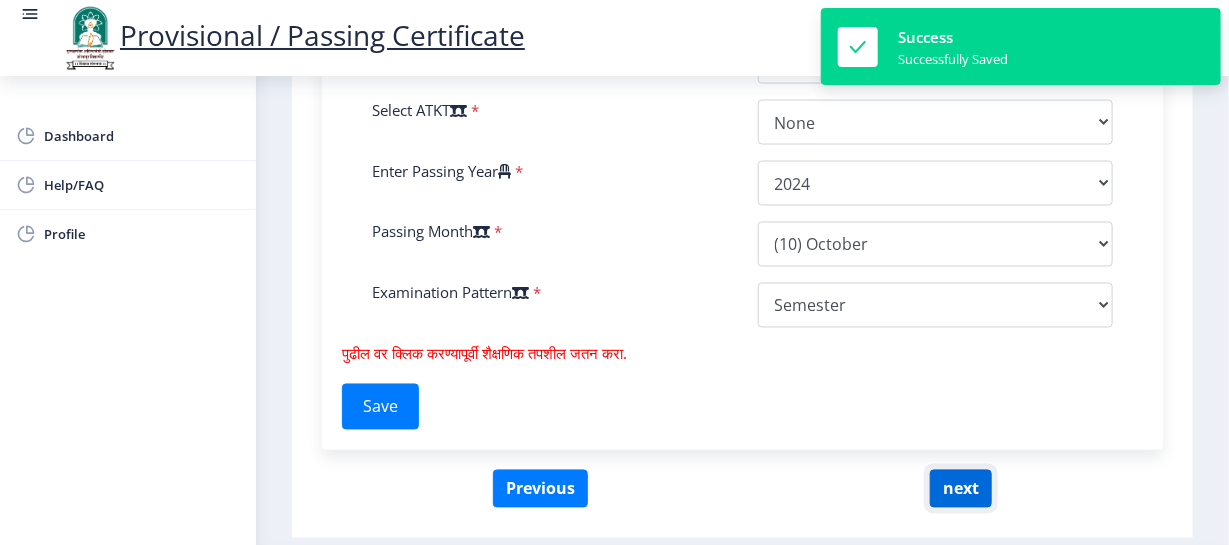 click on "next" at bounding box center (961, 489) 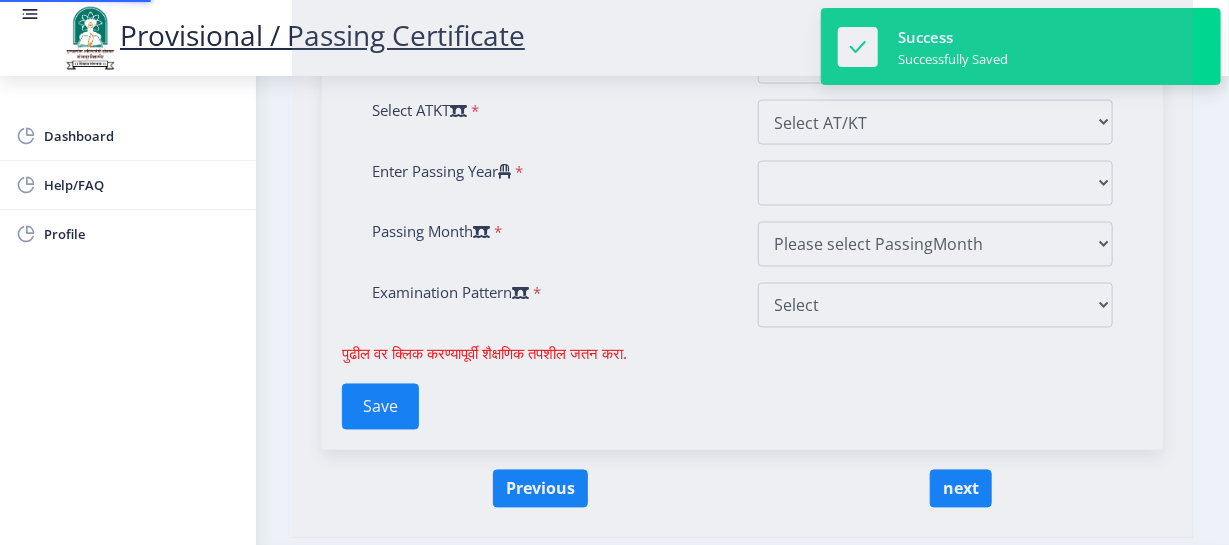 scroll, scrollTop: 0, scrollLeft: 0, axis: both 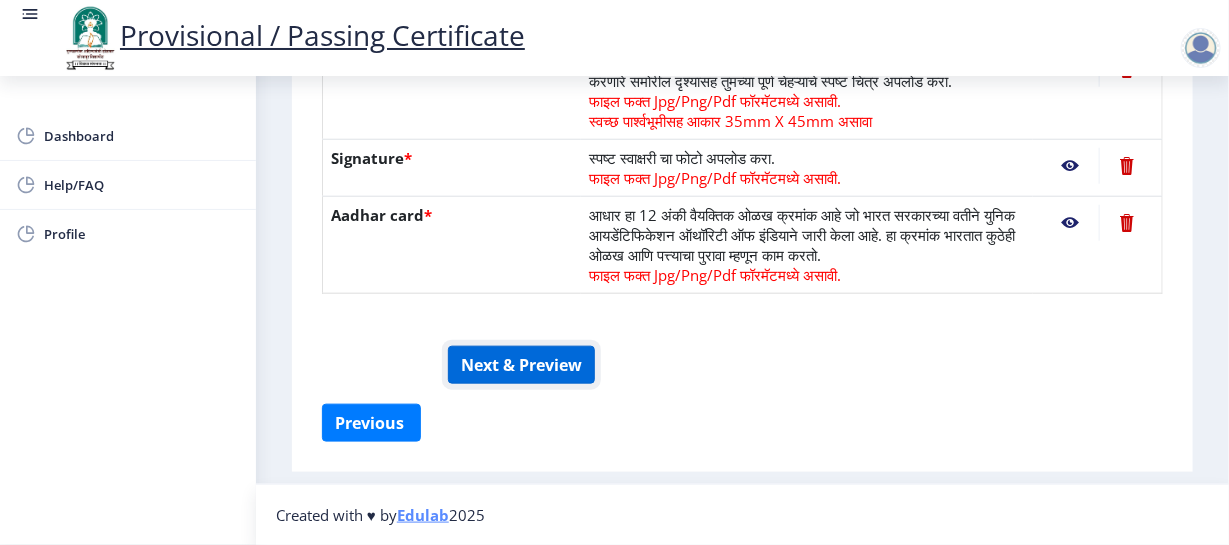 click on "Next & Preview" at bounding box center (521, 365) 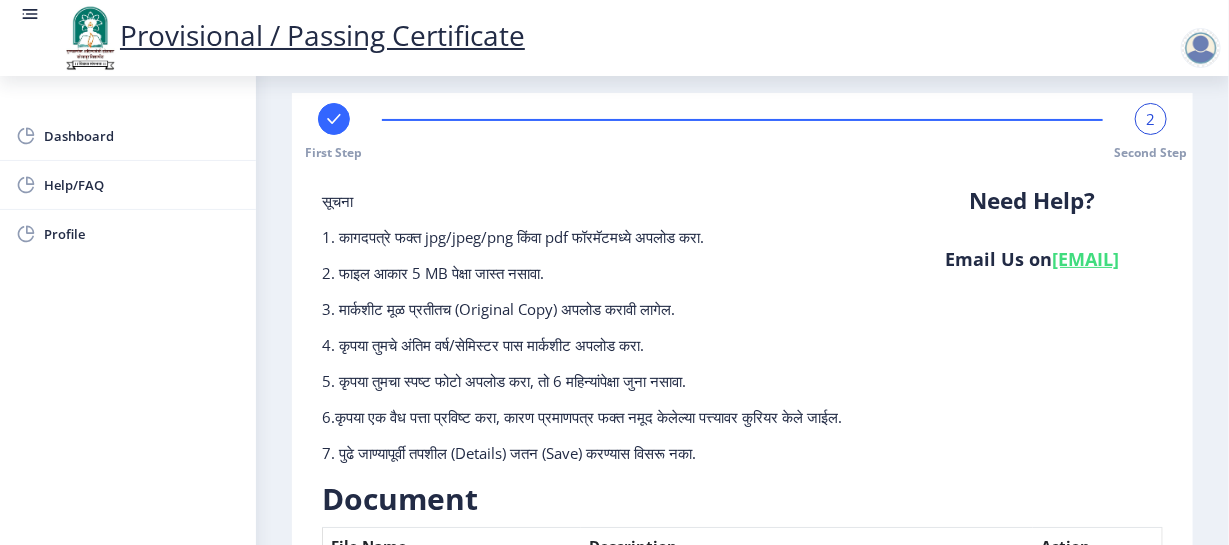 scroll, scrollTop: 0, scrollLeft: 0, axis: both 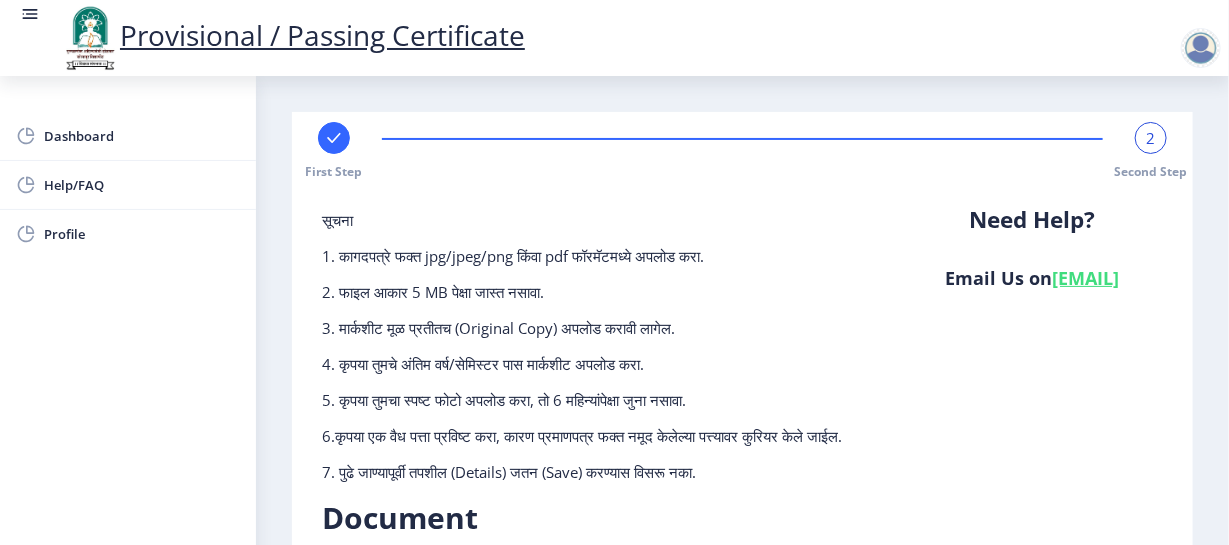 drag, startPoint x: 649, startPoint y: 259, endPoint x: 657, endPoint y: 276, distance: 18.788294 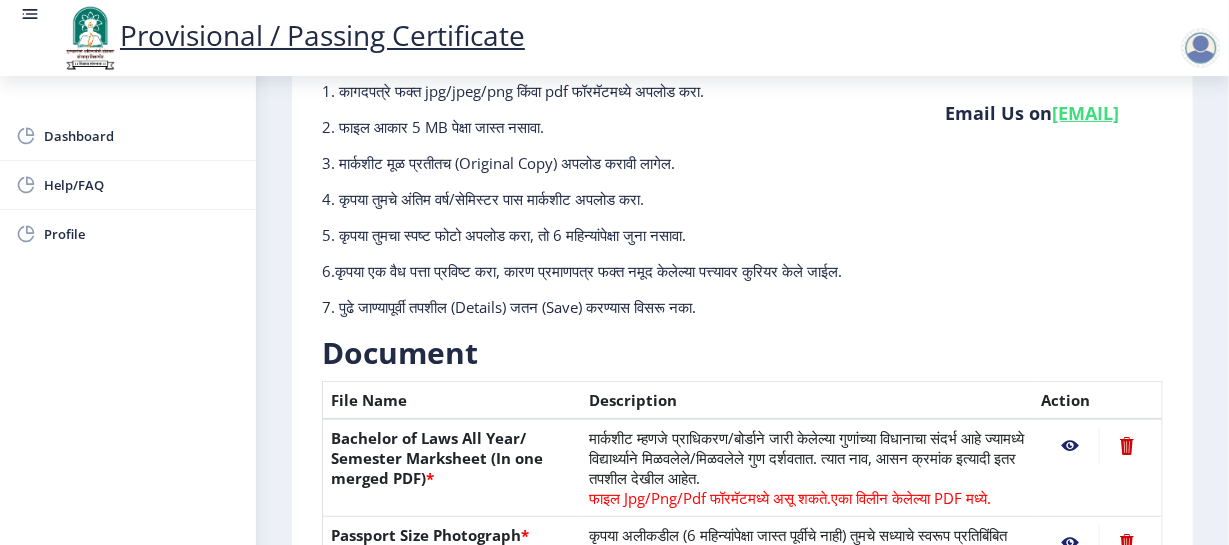 scroll, scrollTop: 0, scrollLeft: 0, axis: both 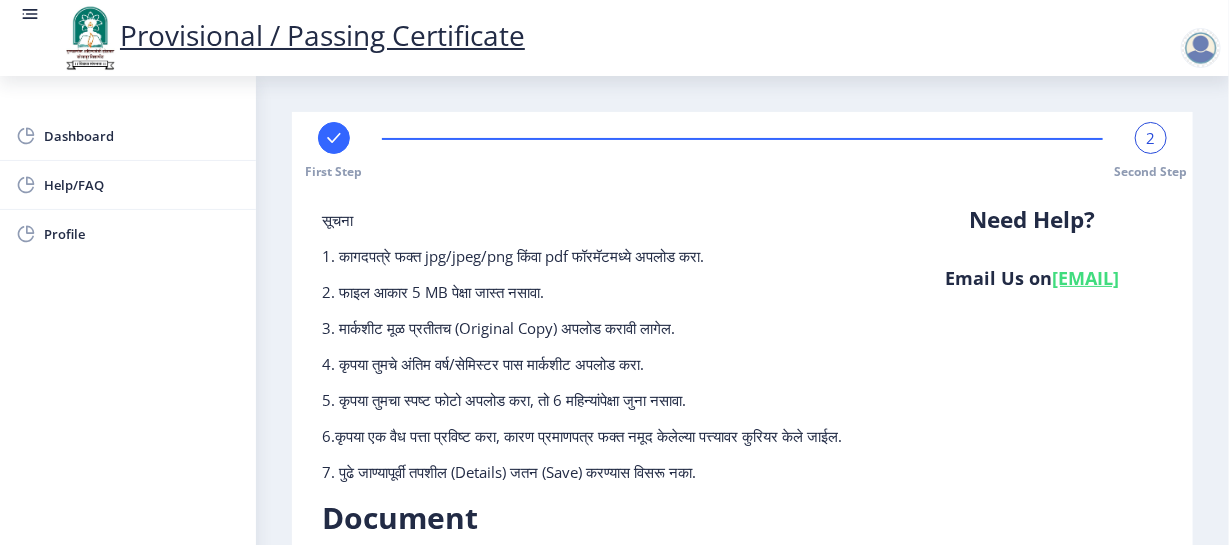 click at bounding box center [1201, 48] 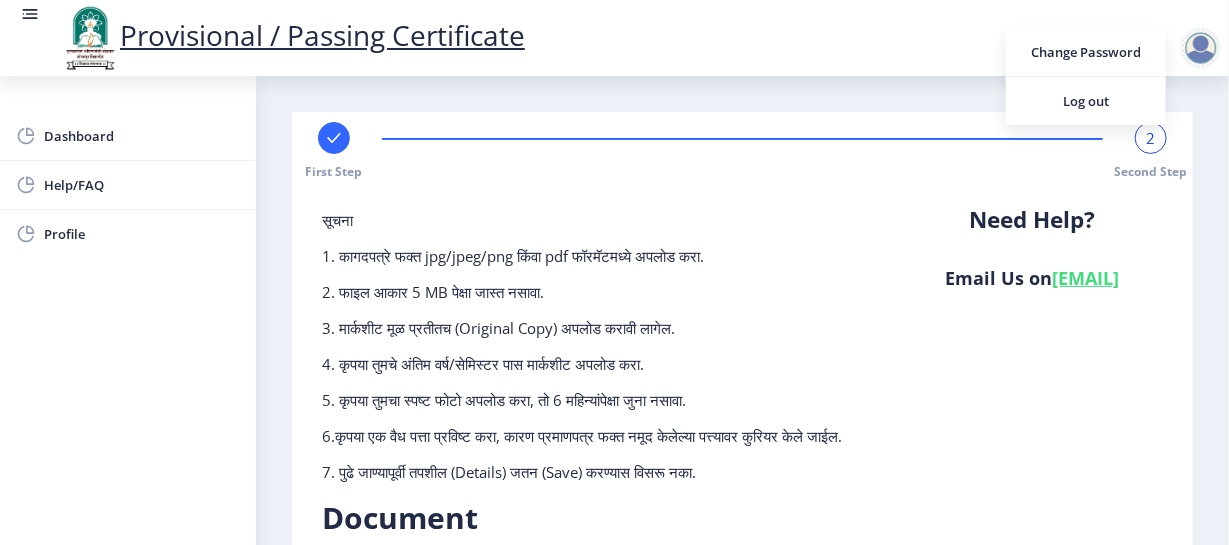 click at bounding box center (1201, 48) 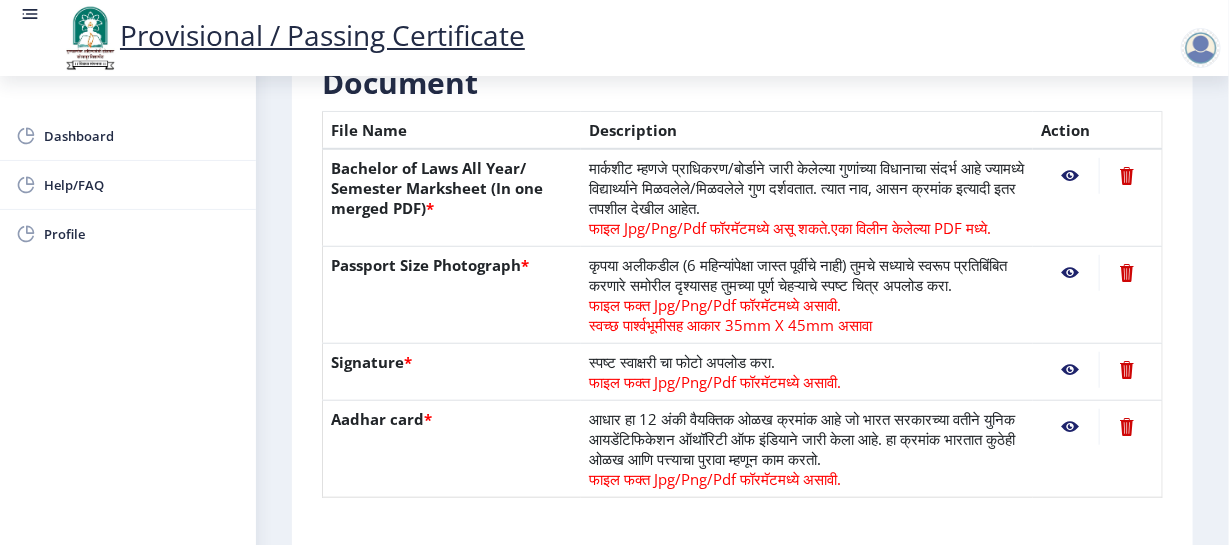 scroll, scrollTop: 674, scrollLeft: 0, axis: vertical 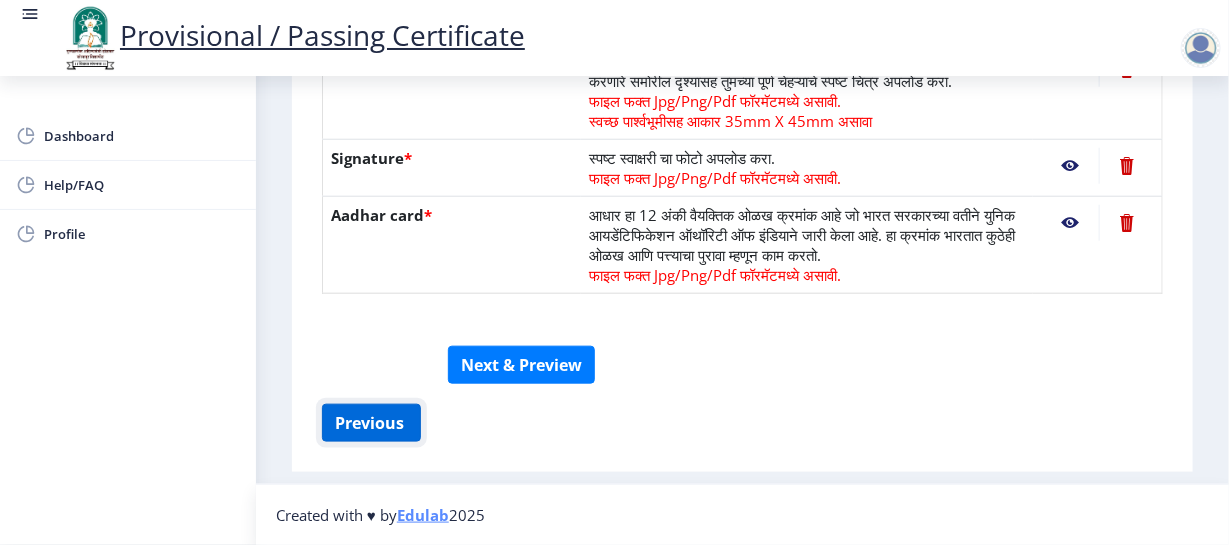 click on "Previous ‍" at bounding box center (371, 423) 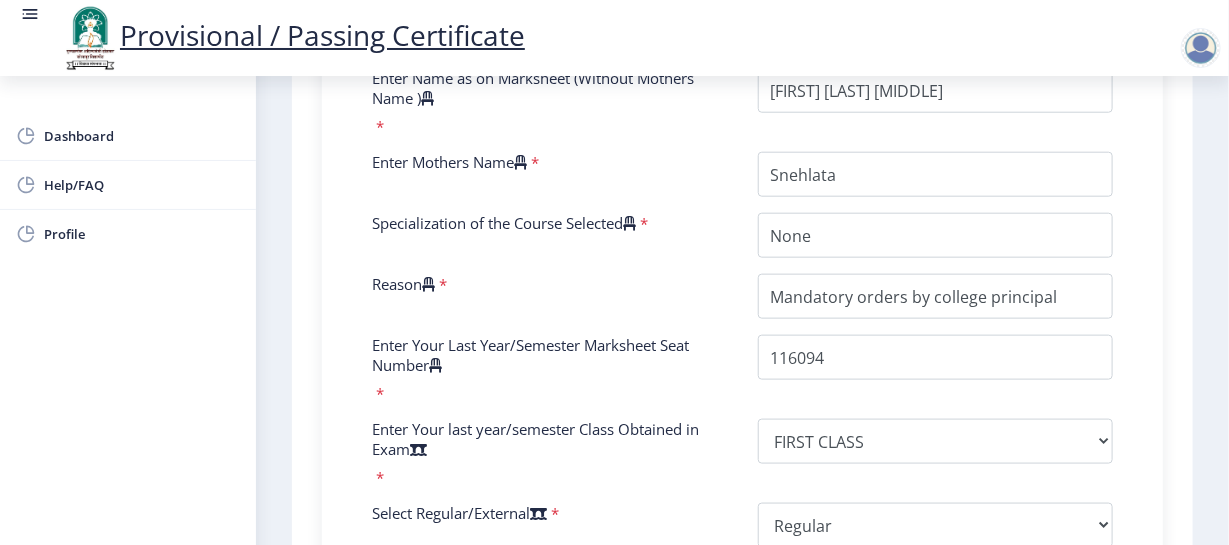 scroll, scrollTop: 680, scrollLeft: 0, axis: vertical 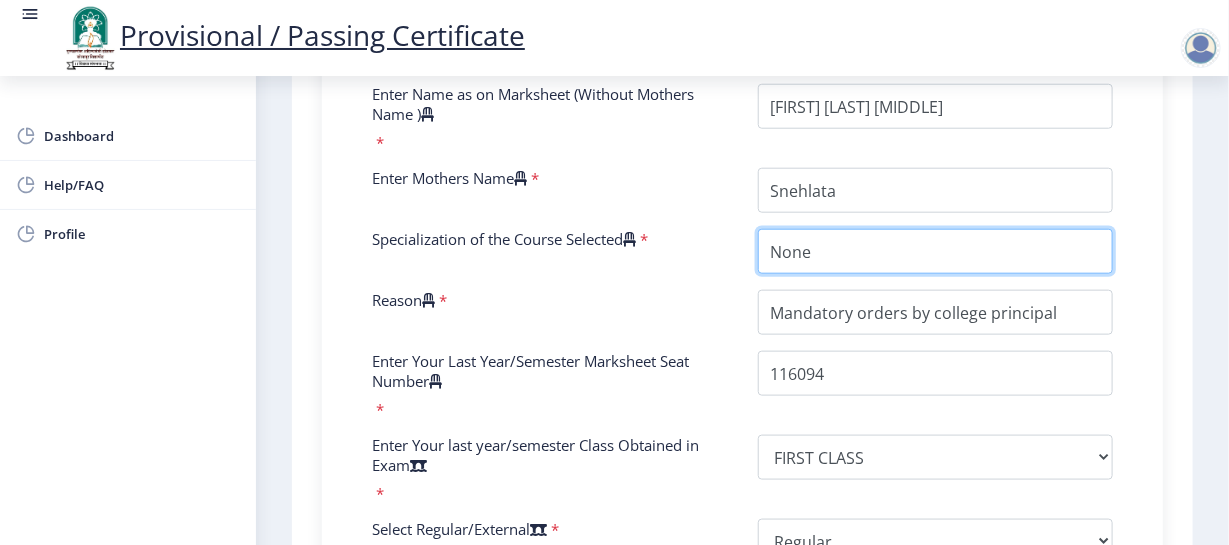 click on "Specialization of the Course Selected" at bounding box center (936, 251) 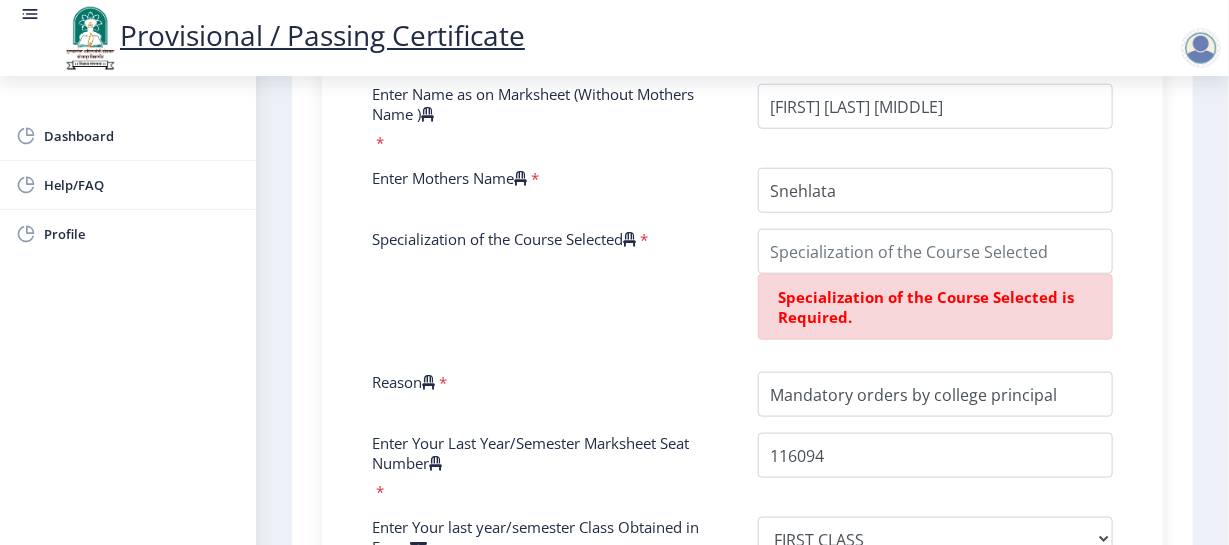 scroll, scrollTop: 691, scrollLeft: 0, axis: vertical 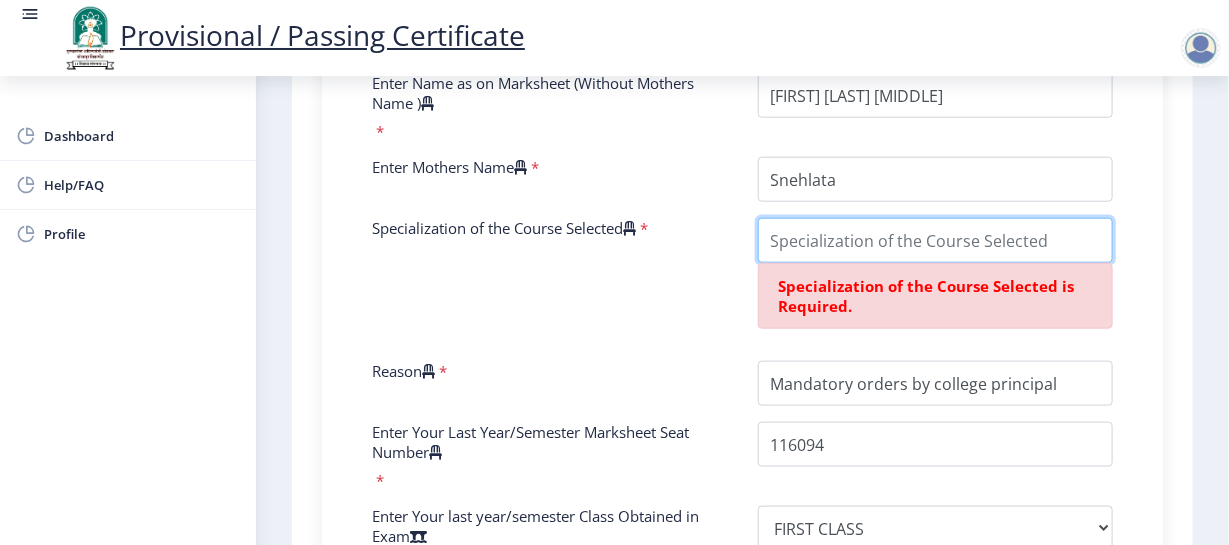 click on "Specialization of the Course Selected" at bounding box center [936, 240] 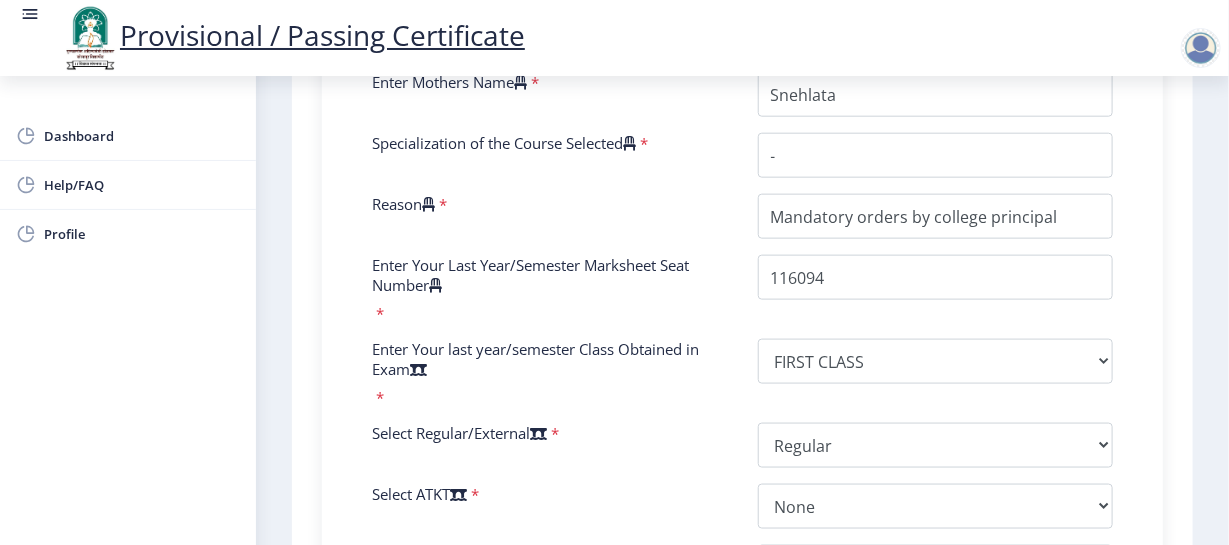 scroll, scrollTop: 785, scrollLeft: 0, axis: vertical 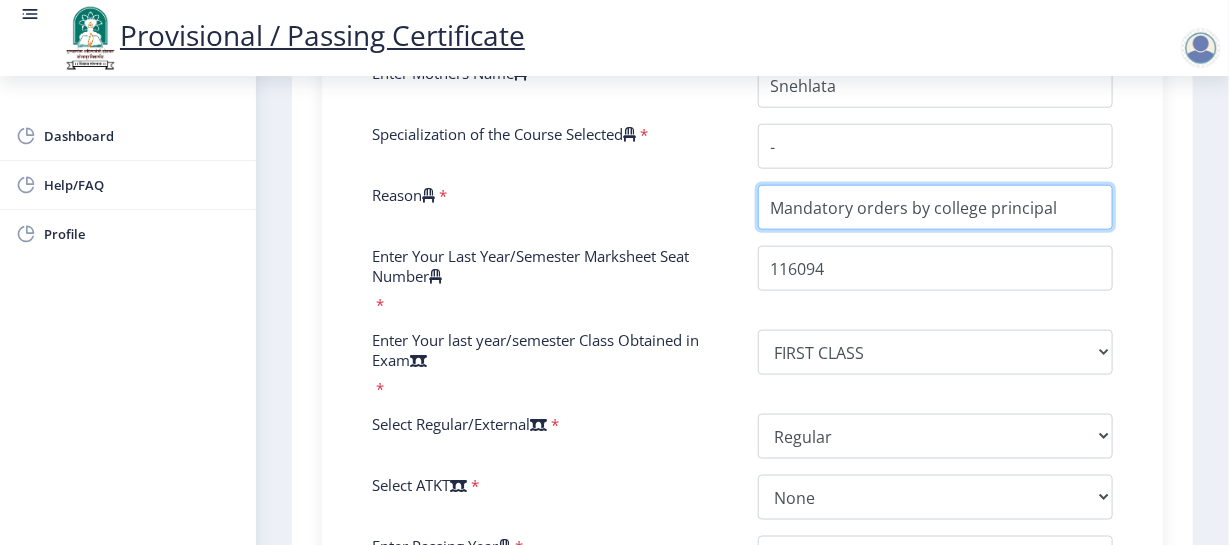 click on "Reason" at bounding box center [936, 207] 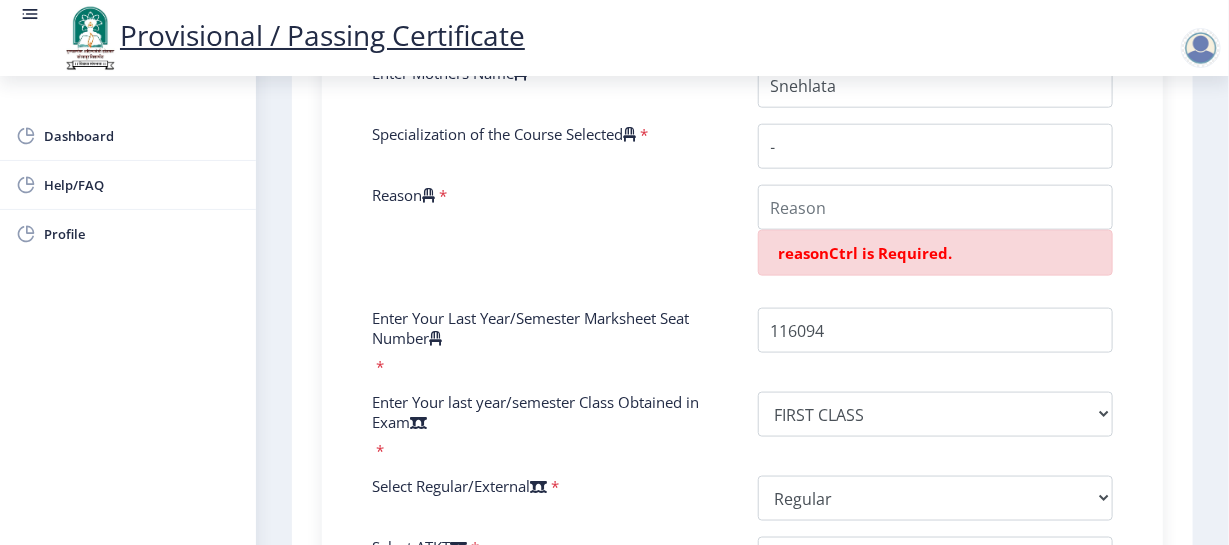 click on "Enter Your Last Year/Semester Marksheet Seat Number" at bounding box center (550, 328) 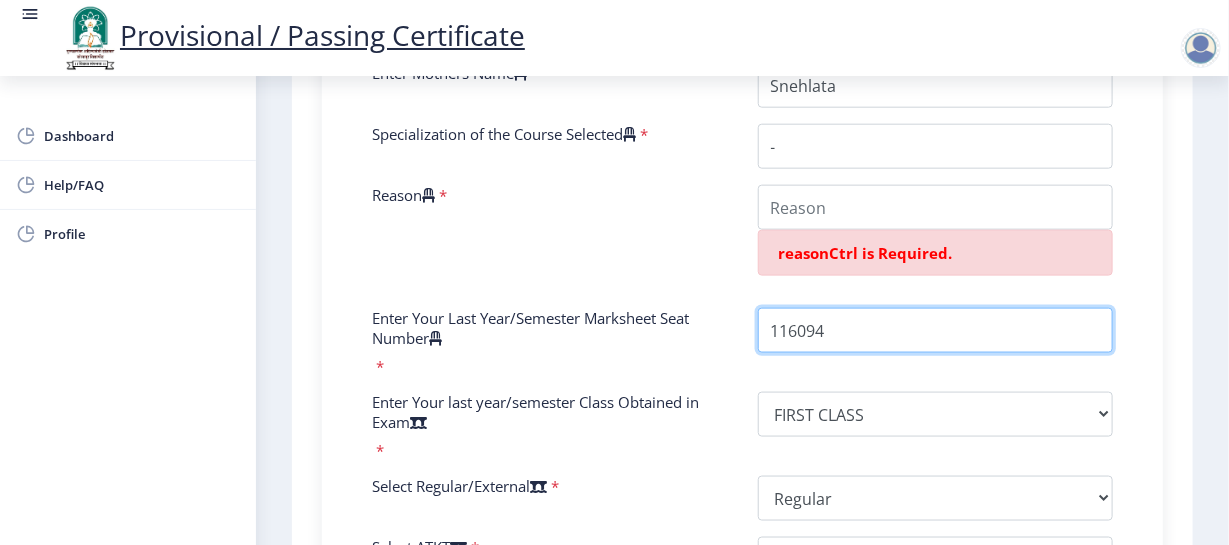 click on "Enter Your Last Year/Semester Marksheet Seat Number" at bounding box center (936, 330) 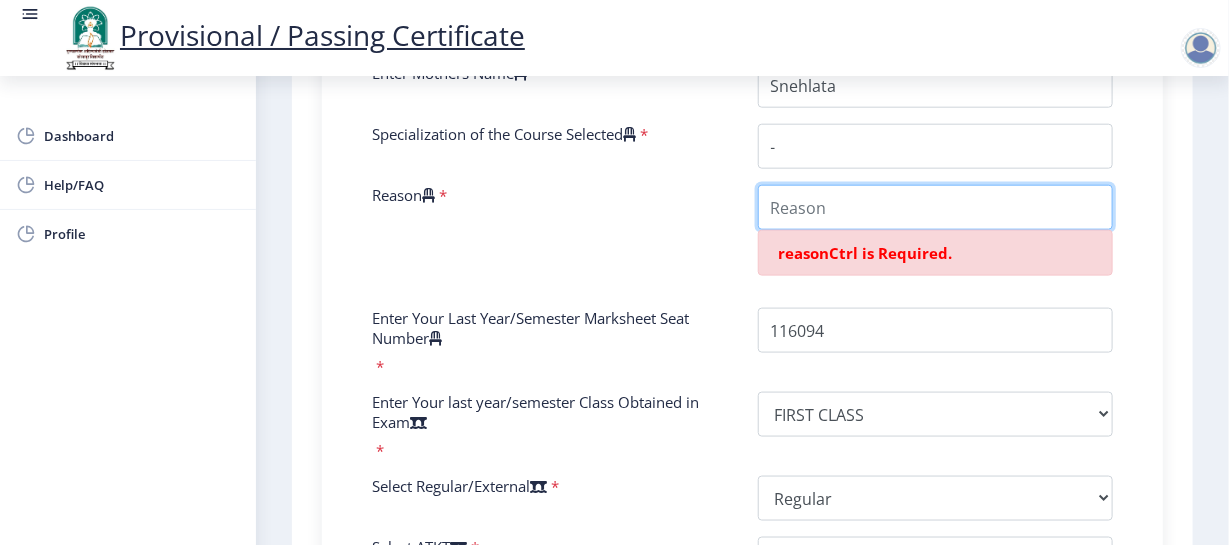 click on "Reason" at bounding box center (936, 207) 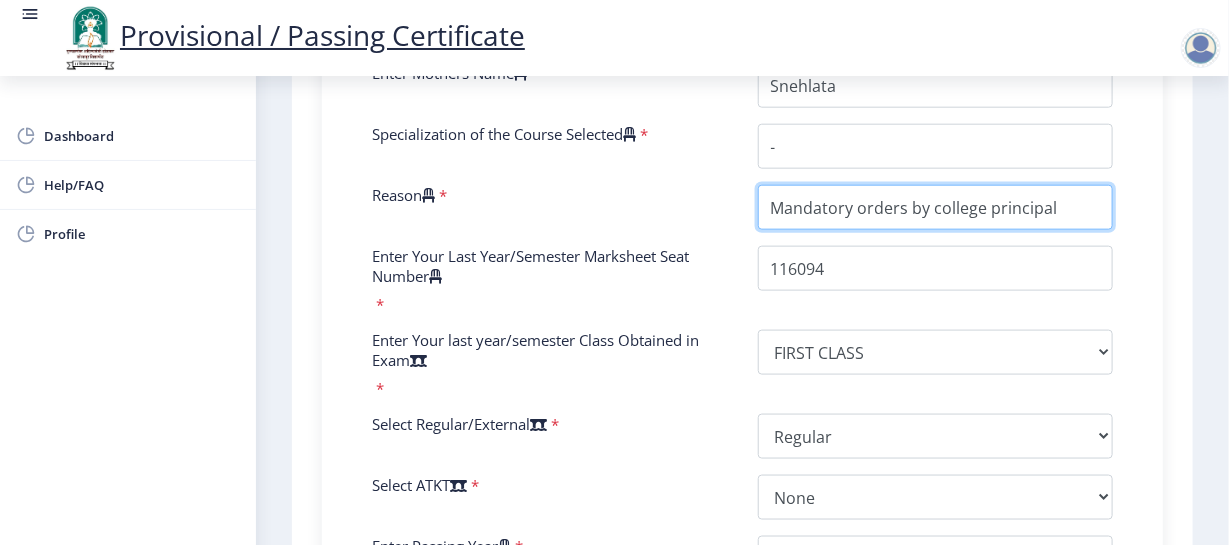 click on "Reason" at bounding box center (936, 207) 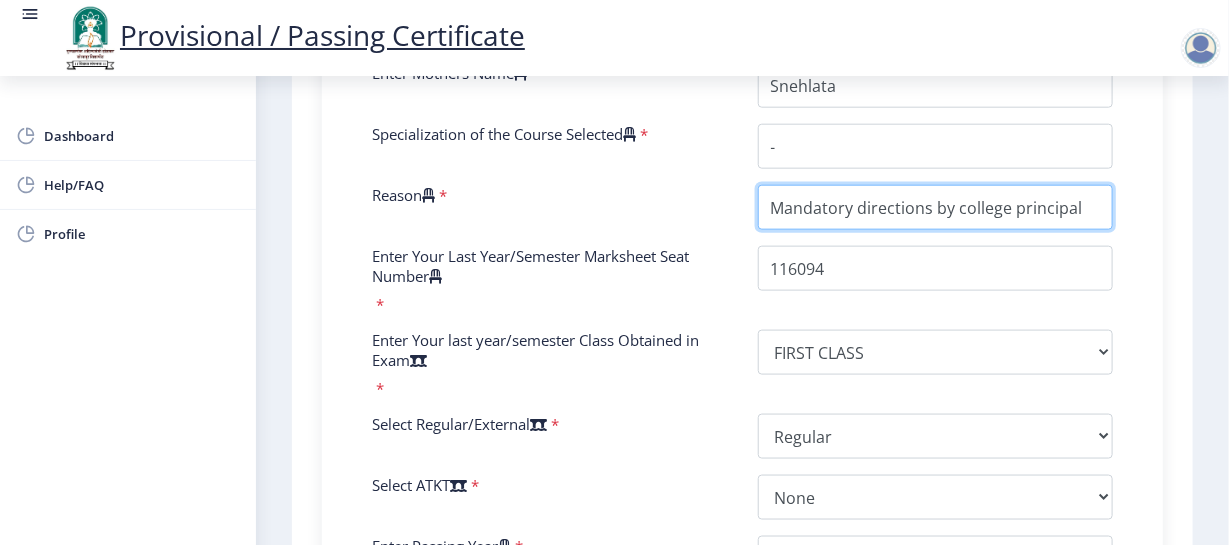 type on "Mandatory directions by college principal" 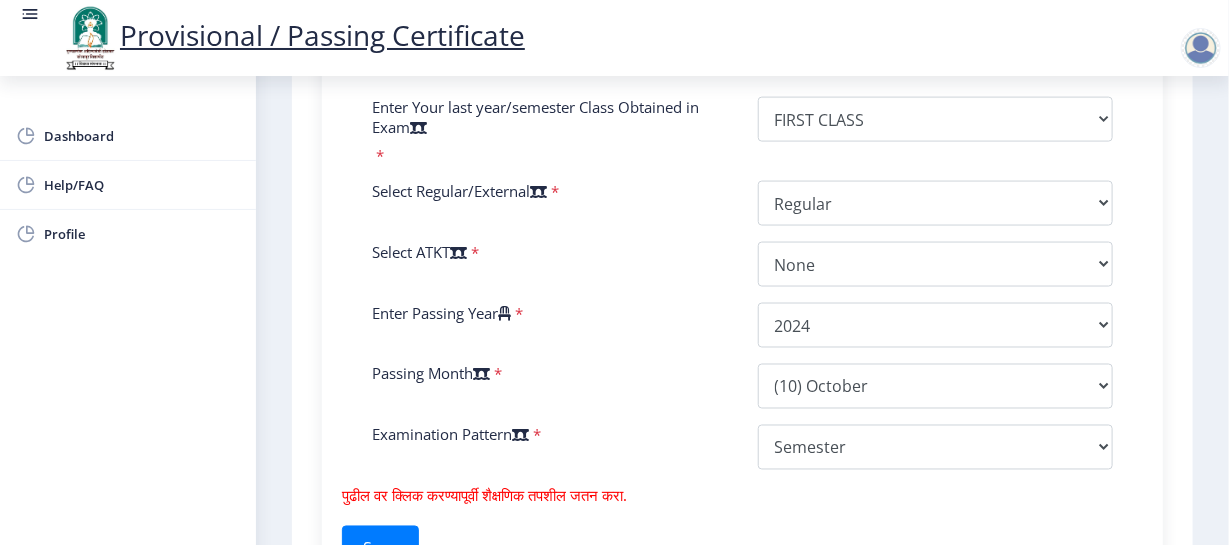 scroll, scrollTop: 1018, scrollLeft: 0, axis: vertical 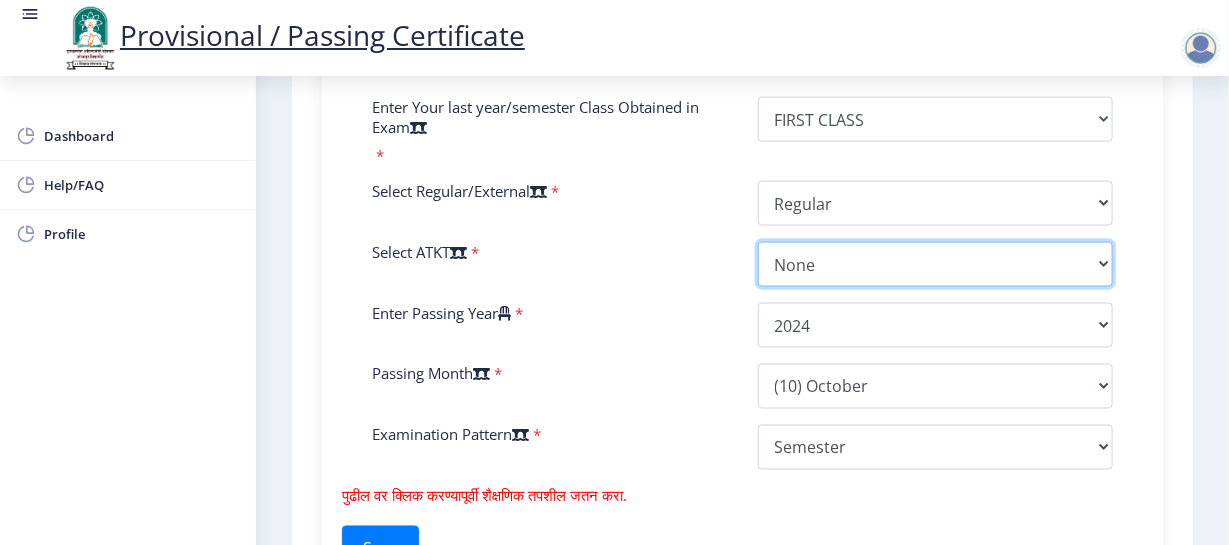 click on "Select AT/KT   None ATKT" at bounding box center (936, 264) 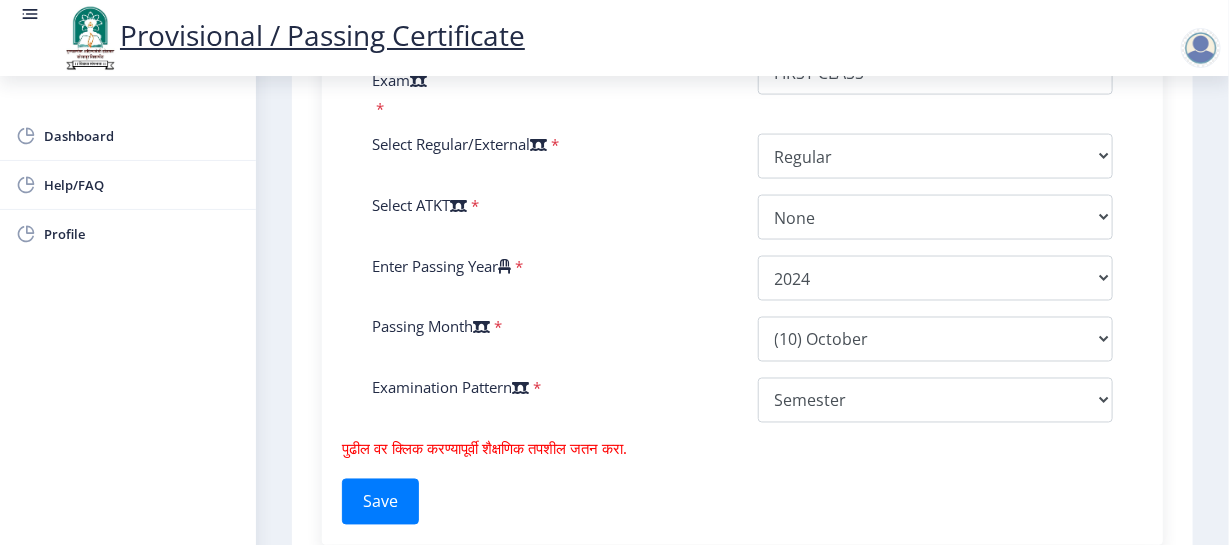 scroll, scrollTop: 1221, scrollLeft: 0, axis: vertical 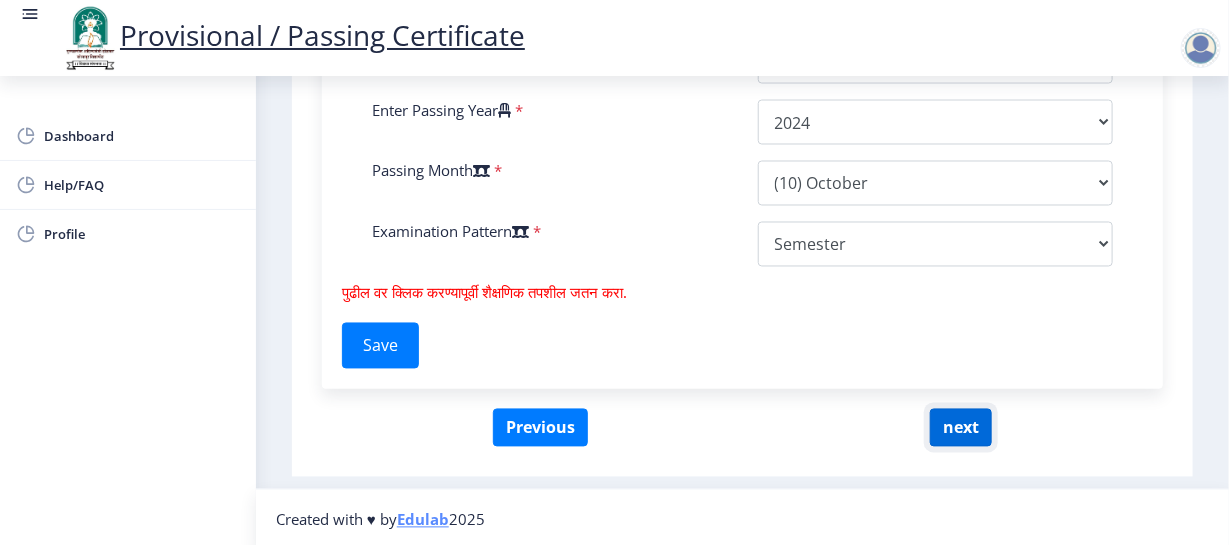 click on "next" at bounding box center (961, 428) 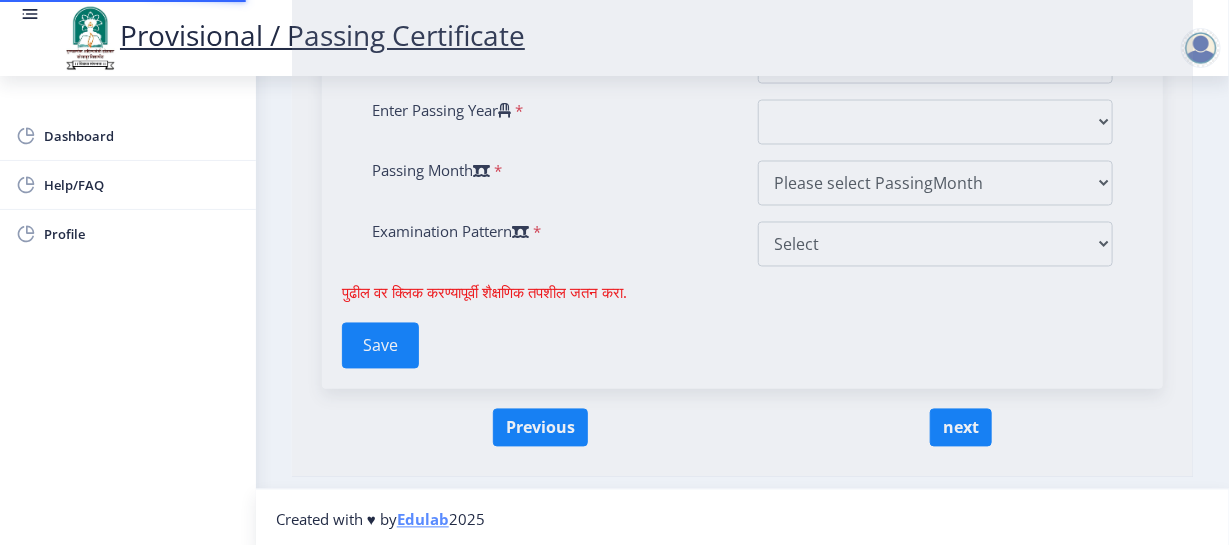 scroll, scrollTop: 0, scrollLeft: 0, axis: both 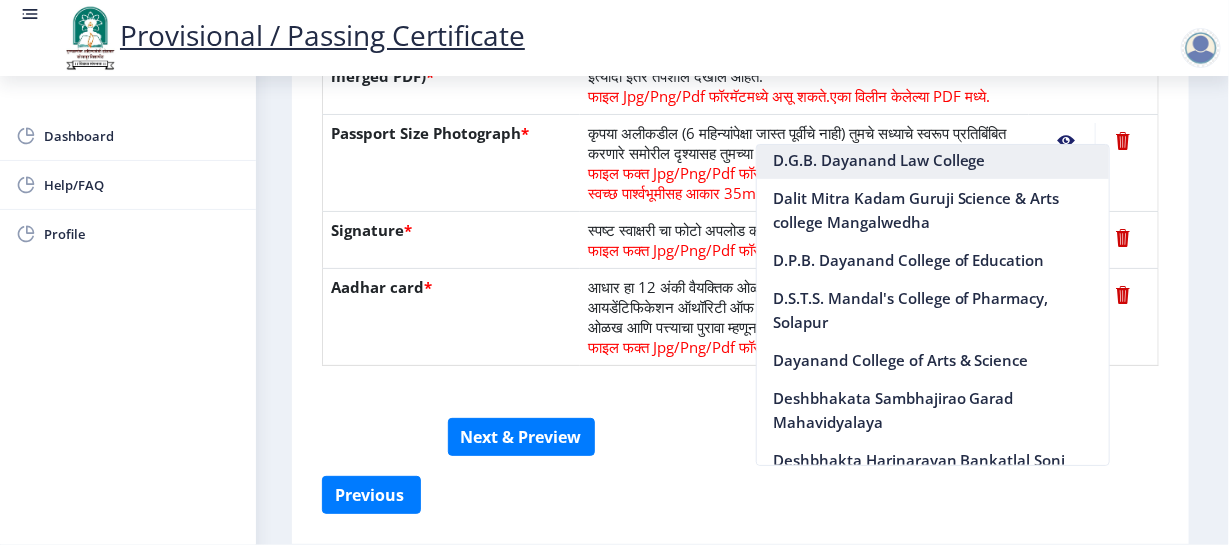 click on "D.G.B. Dayanand Law College" at bounding box center (933, 160) 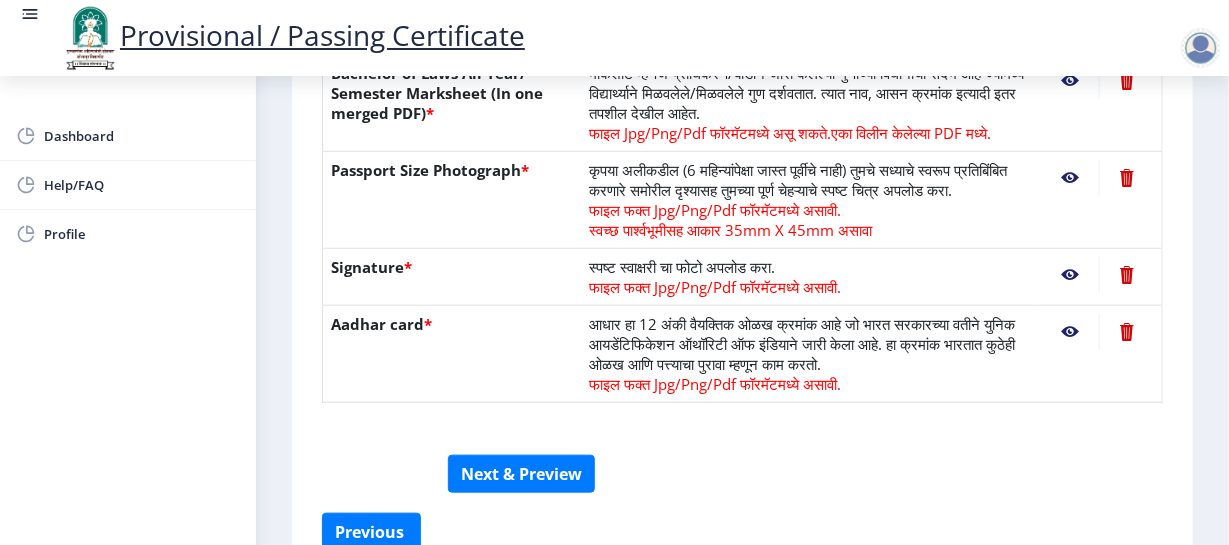 scroll, scrollTop: 547, scrollLeft: 0, axis: vertical 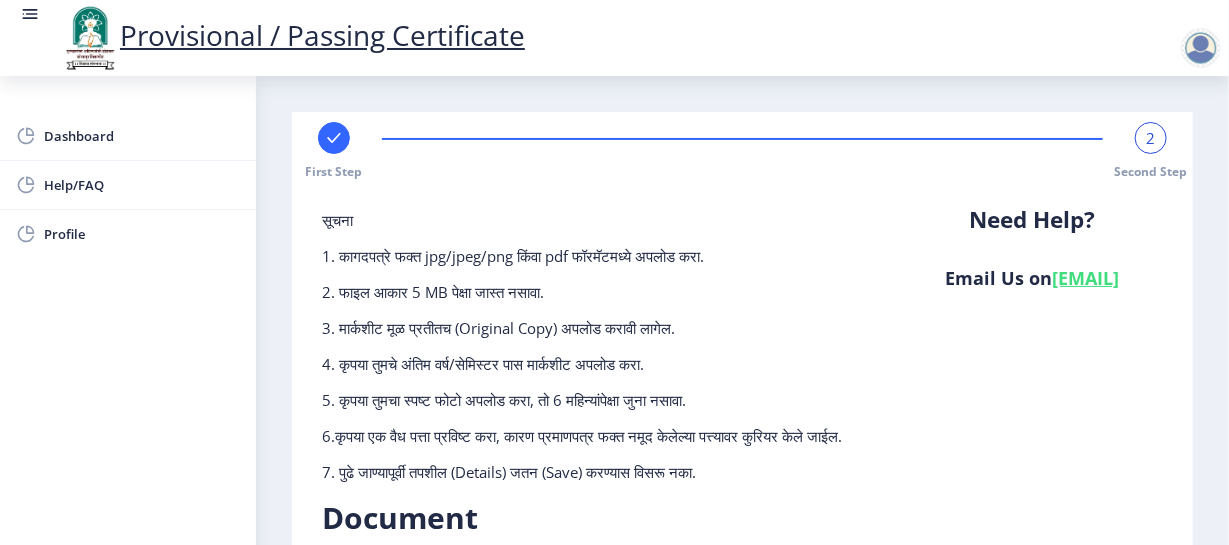 click at bounding box center [1201, 48] 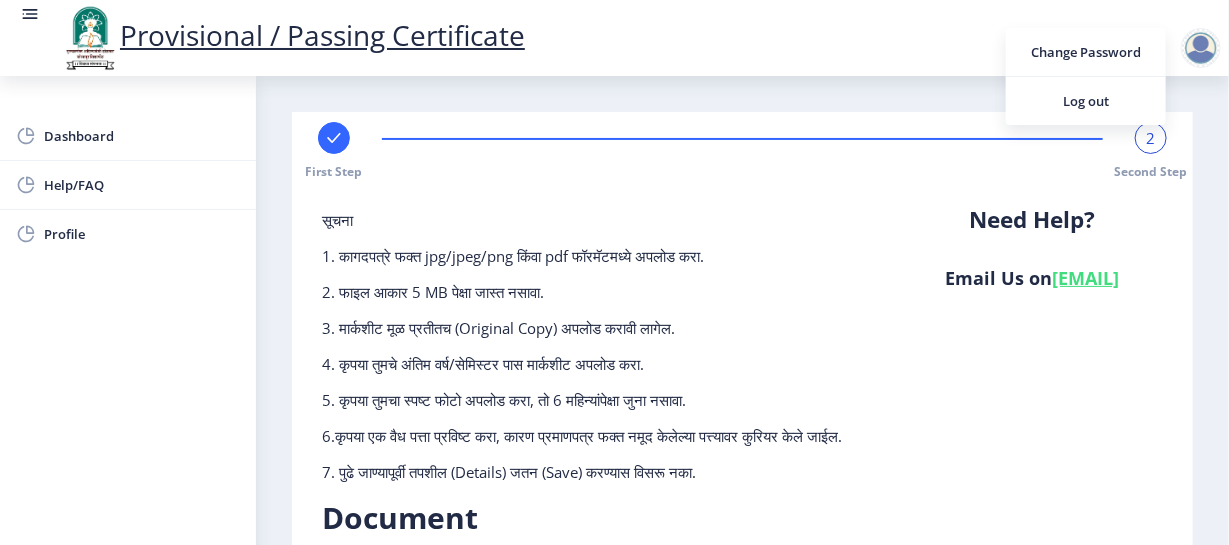 click on "सूचना 1. कागदपत्रे फक्त jpg/jpeg/png किंवा pdf फॉरमॅटमध्ये अपलोड करा.  2. फाइल आकार 5 MB पेक्षा जास्त नसावा.  3. मार्कशीट मूळ प्रतीतच (Original Copy) अपलोड करावी लागेल.  4. कृपया तुमचे अंतिम वर्ष/सेमिस्टर पास मार्कशीट अपलोड करा.  5. कृपया तुमचा स्पष्ट फोटो अपलोड करा, तो 6 महिन्यांपेक्षा जुना नसावा. 6.कृपया एक वैध पत्ता प्रविष्ट करा, कारण प्रमाणपत्र फक्त नमूद केलेल्या पत्त्यावर कुरियर केले जाईल." at bounding box center [597, 354] 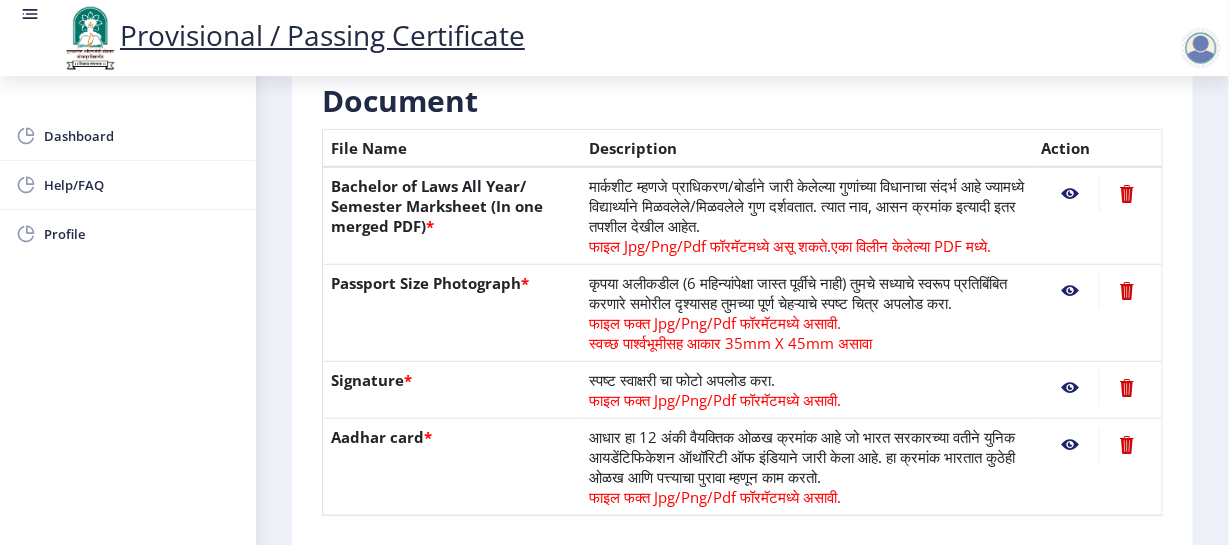 scroll, scrollTop: 421, scrollLeft: 0, axis: vertical 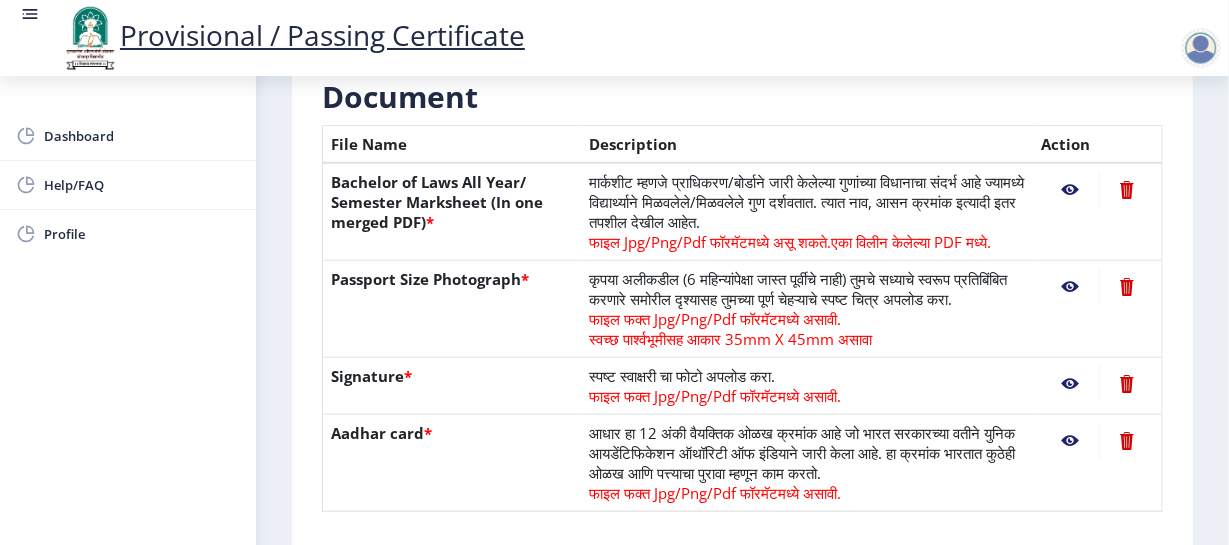 click at bounding box center (1070, 190) 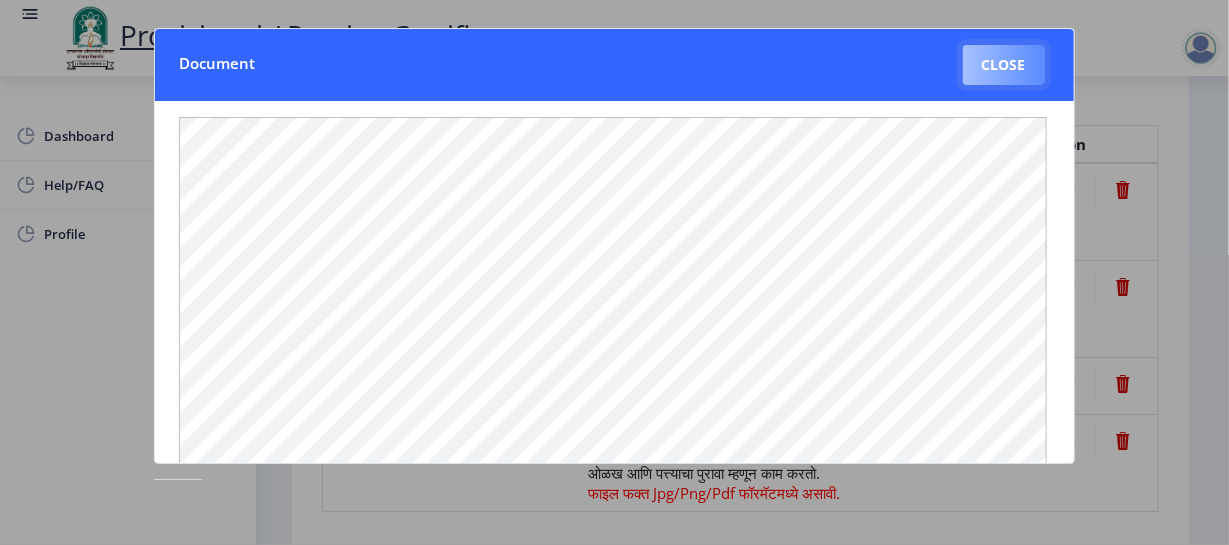 click on "Close" at bounding box center (1004, 65) 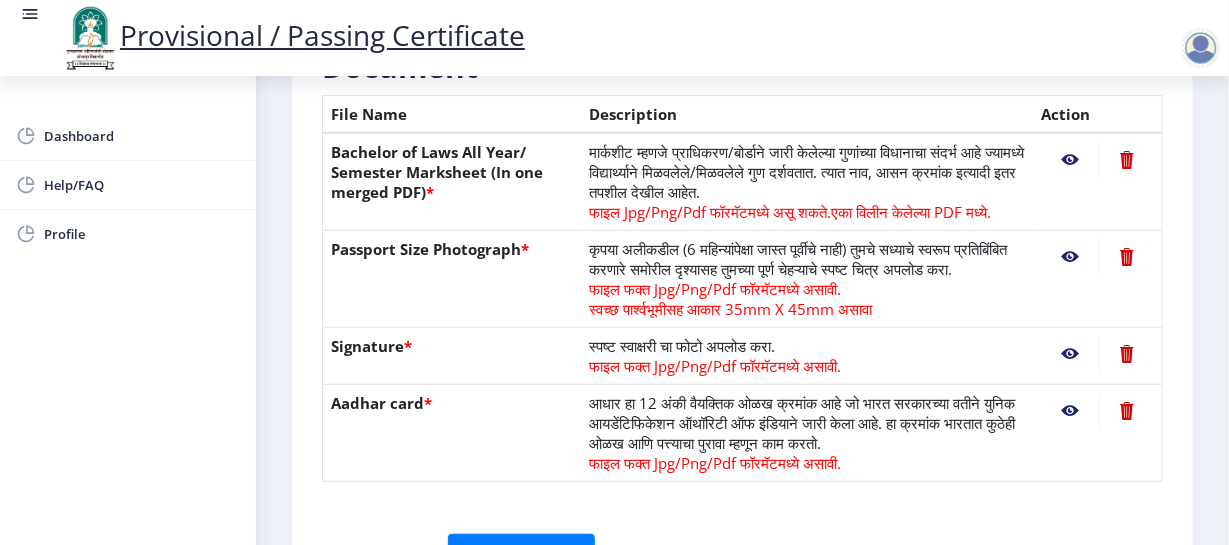 scroll, scrollTop: 447, scrollLeft: 0, axis: vertical 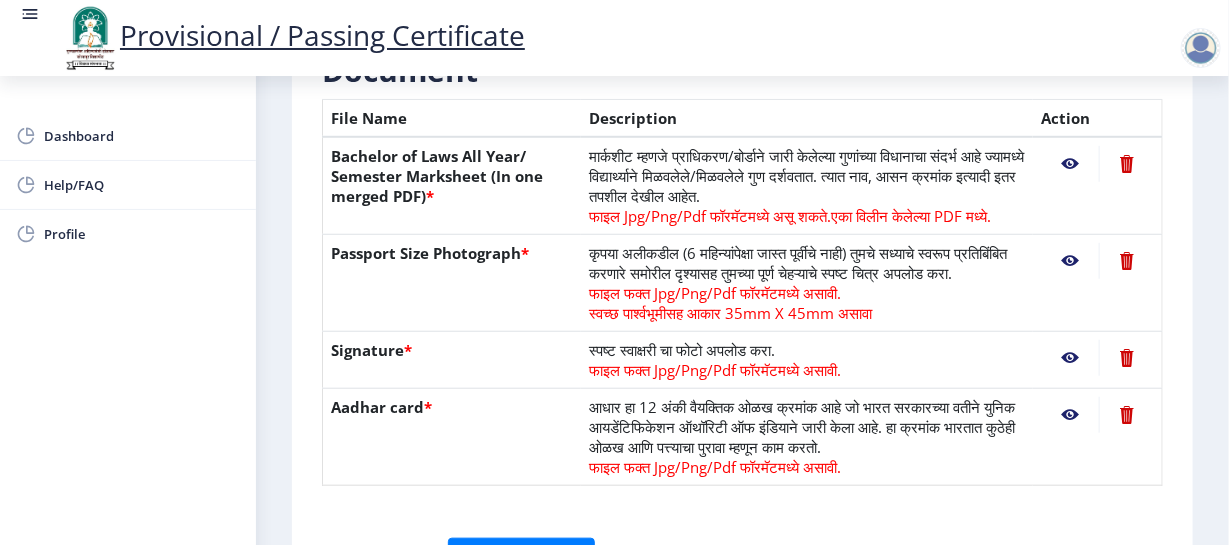 click at bounding box center [1201, 48] 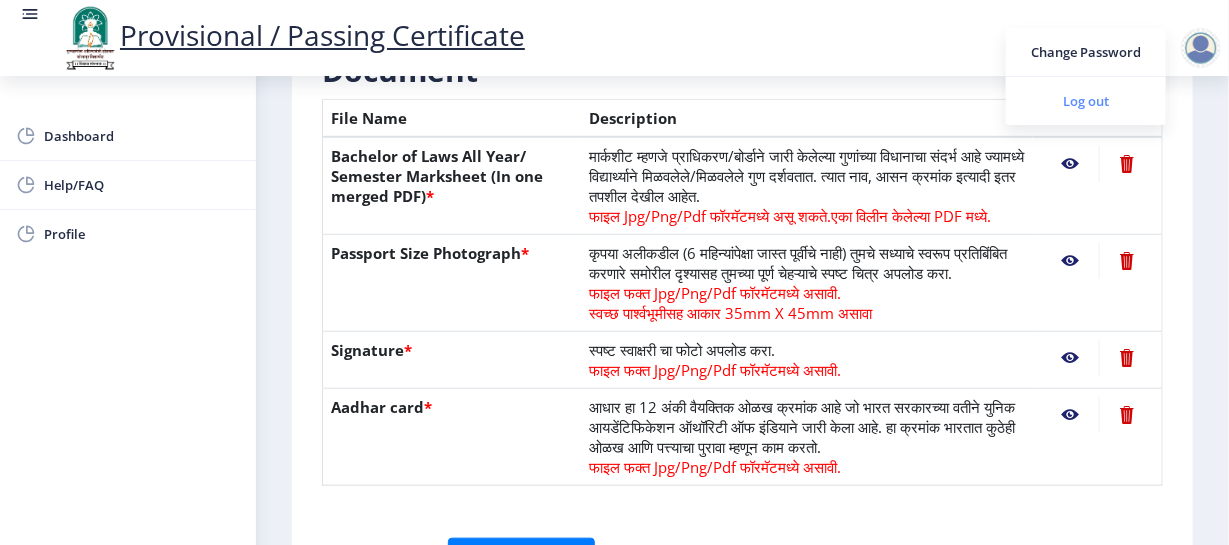 click on "Log out" at bounding box center (1086, 101) 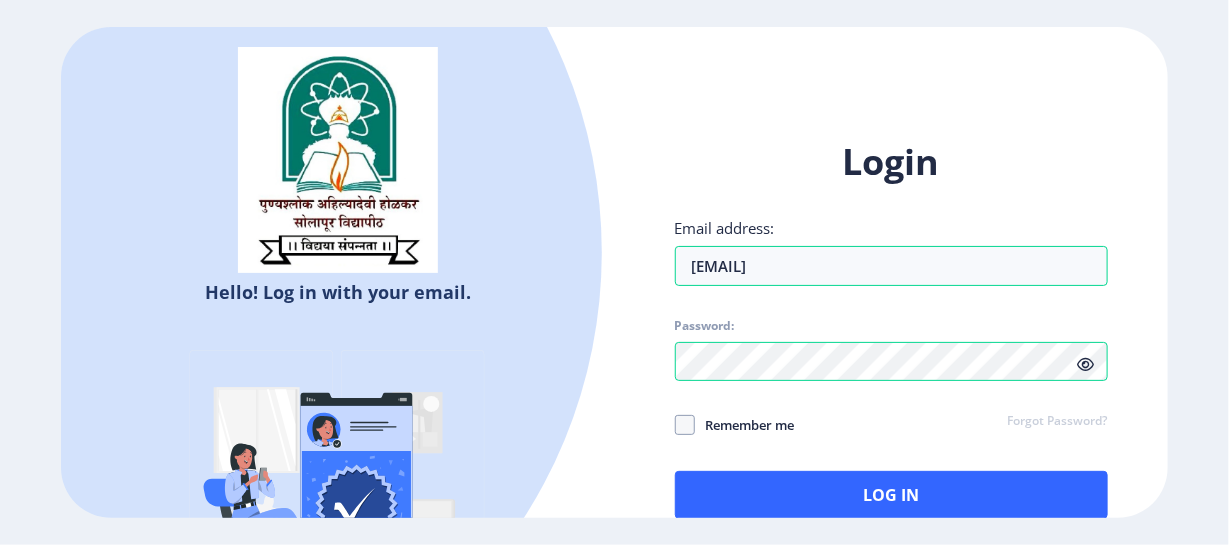 click on "Remember me" at bounding box center [745, 425] 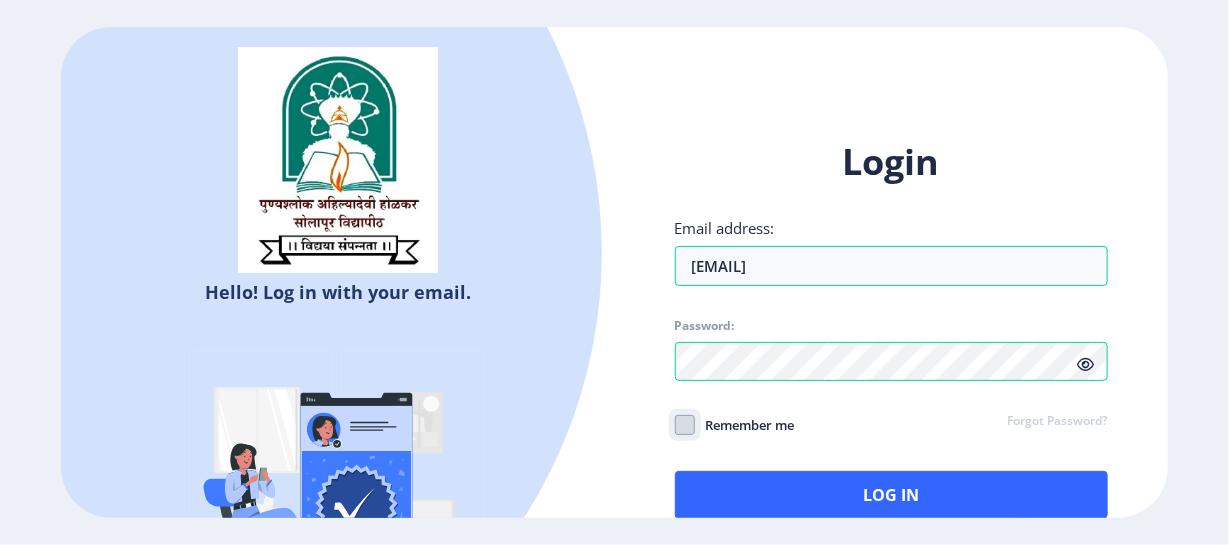 click on "Remember me" at bounding box center [675, 425] 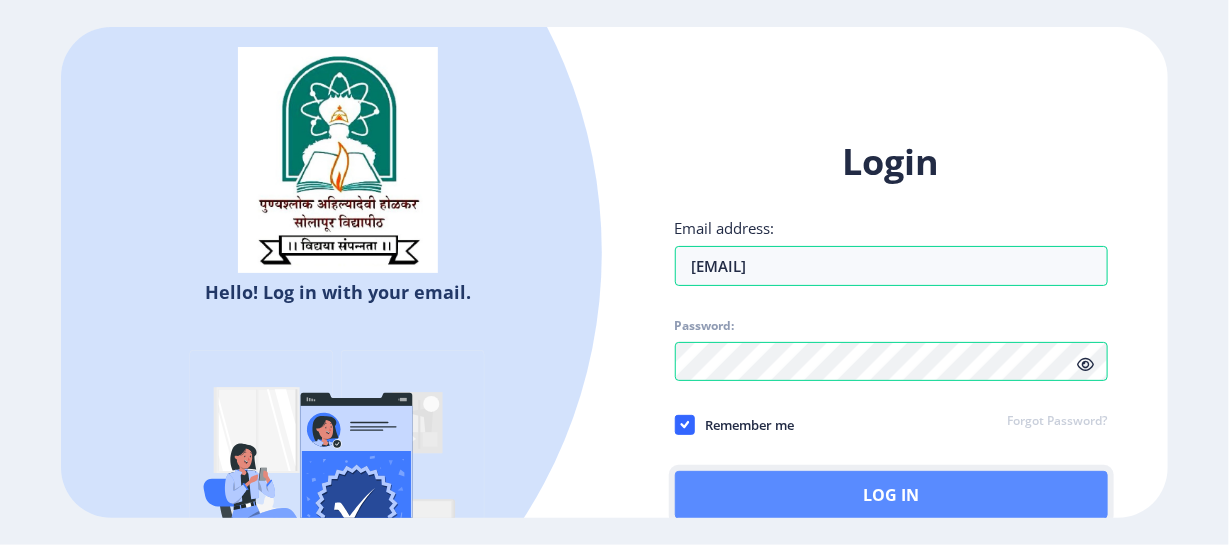click on "Log In" at bounding box center [891, 495] 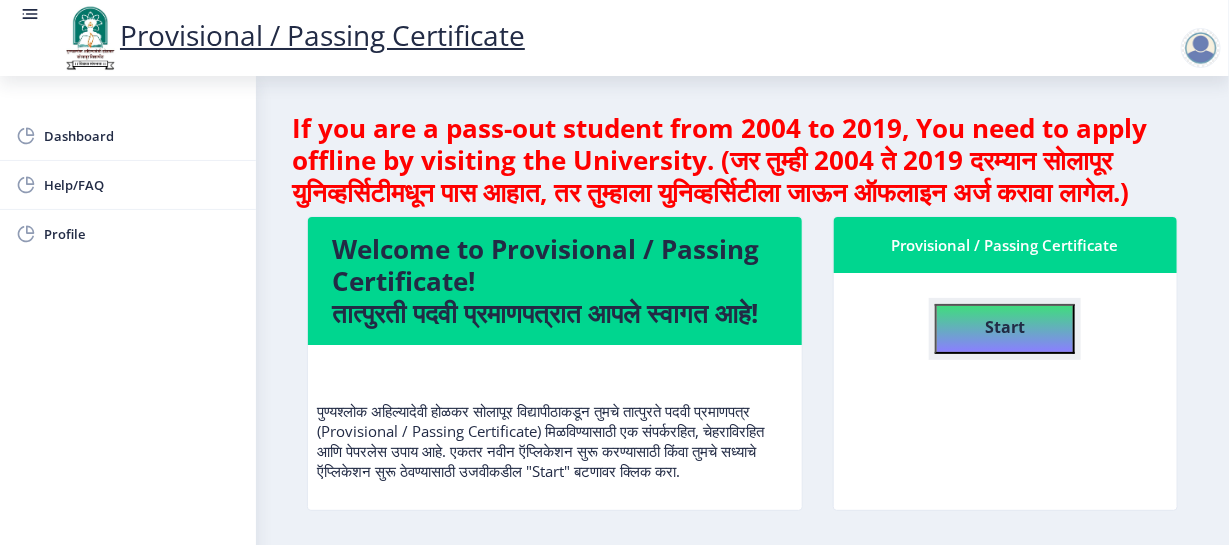click on "Start" at bounding box center [1005, 325] 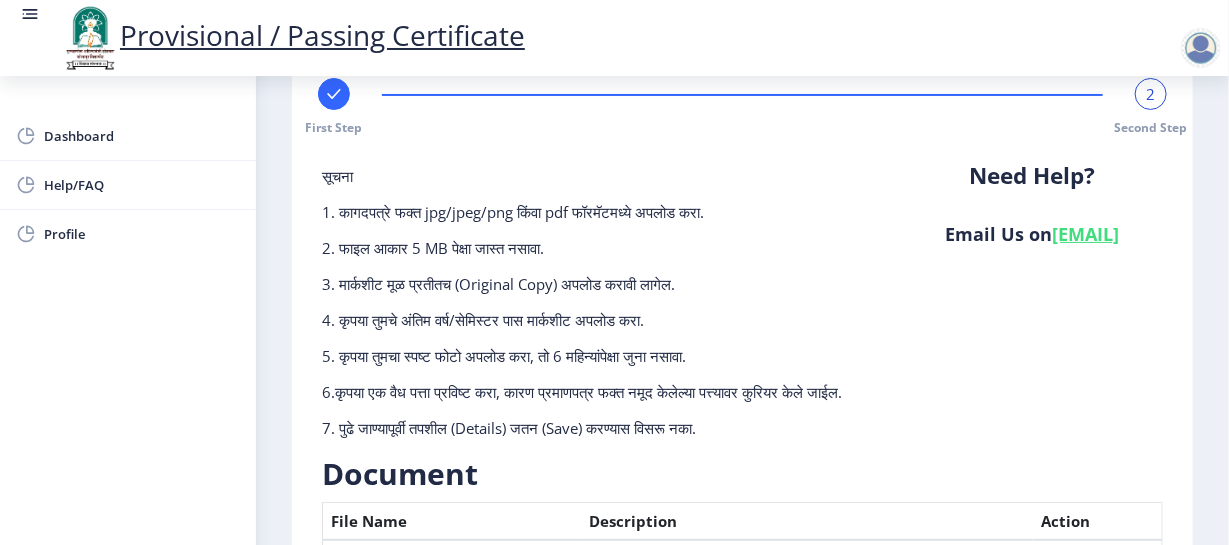scroll, scrollTop: 0, scrollLeft: 0, axis: both 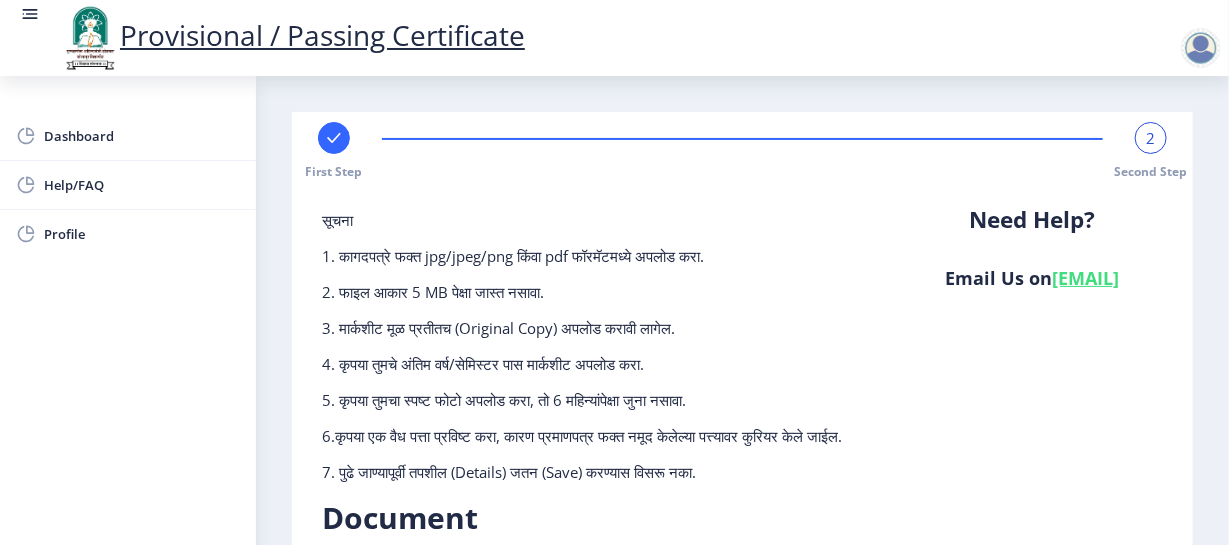 click on "2" at bounding box center [1151, 138] 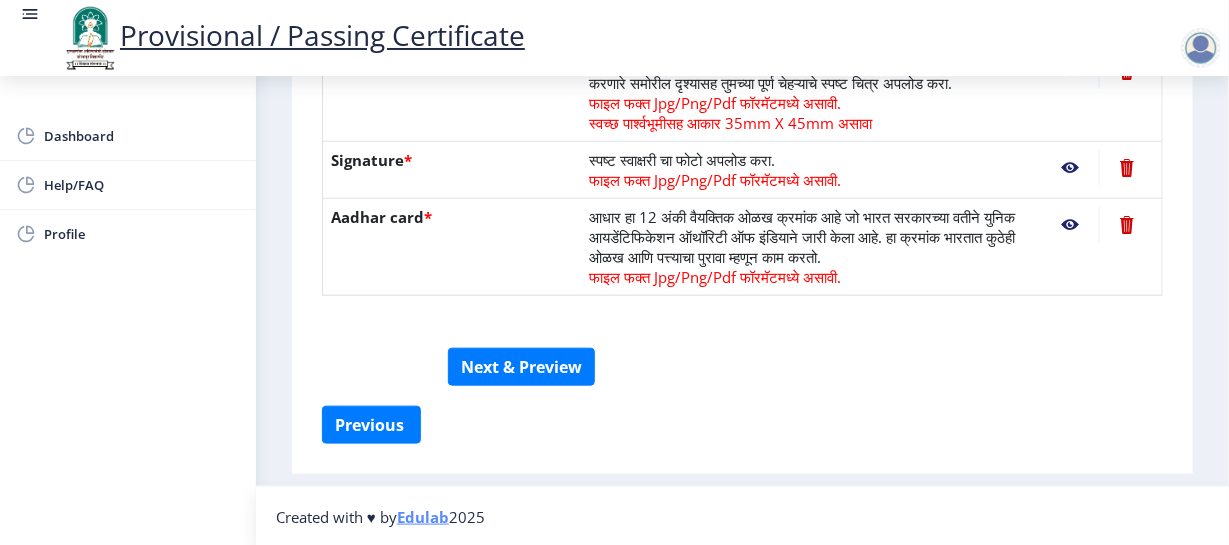 scroll, scrollTop: 668, scrollLeft: 0, axis: vertical 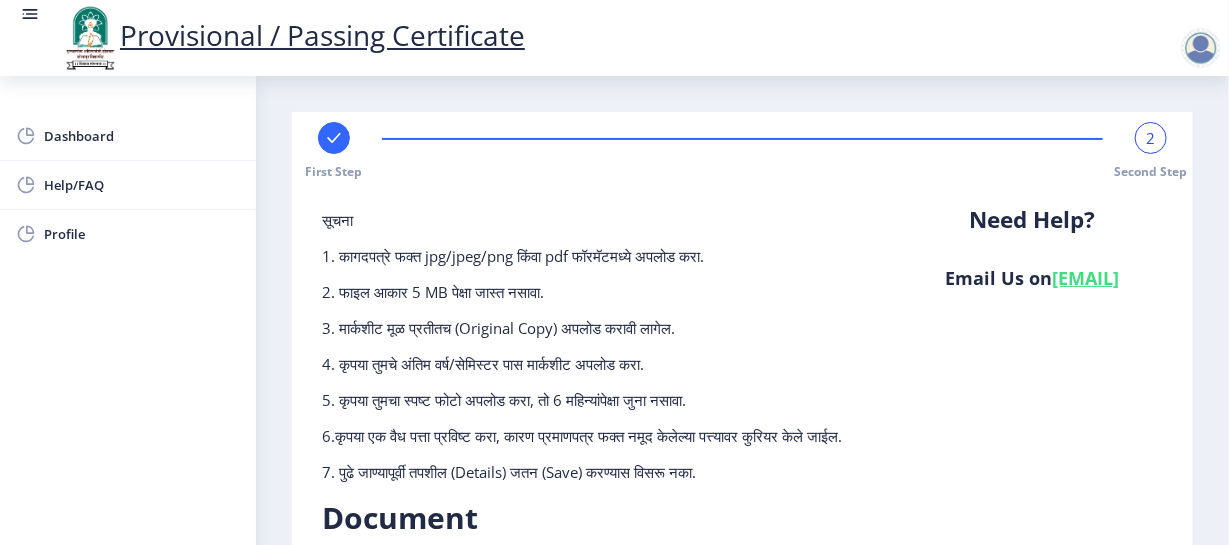 click on "4. कृपया तुमचे अंतिम वर्ष/सेमिस्टर पास मार्कशीट अपलोड करा." at bounding box center (597, 364) 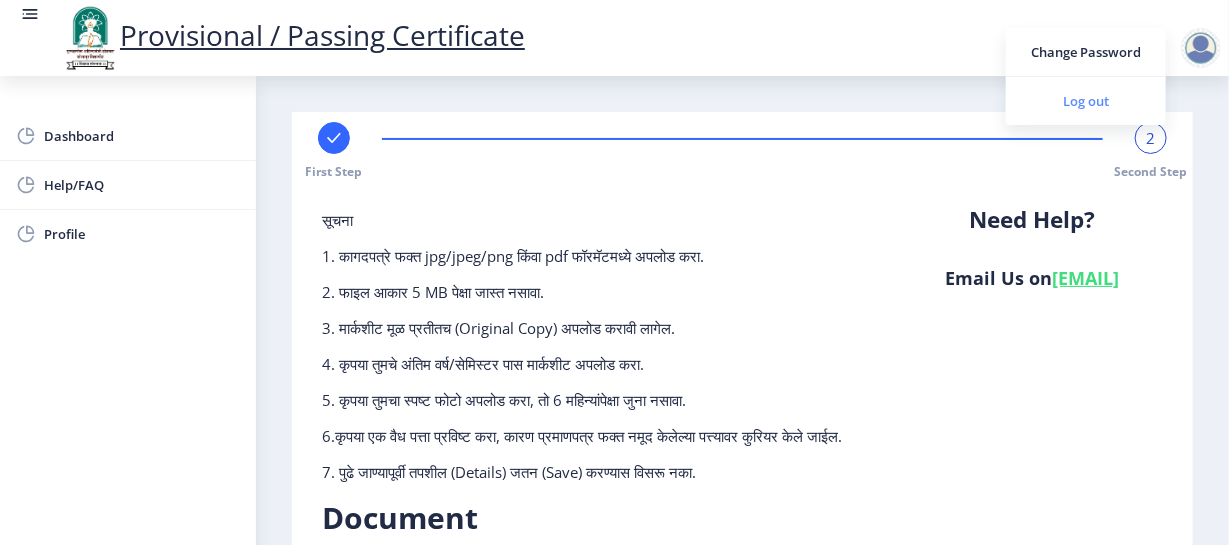 click on "Log out" at bounding box center (1086, 101) 